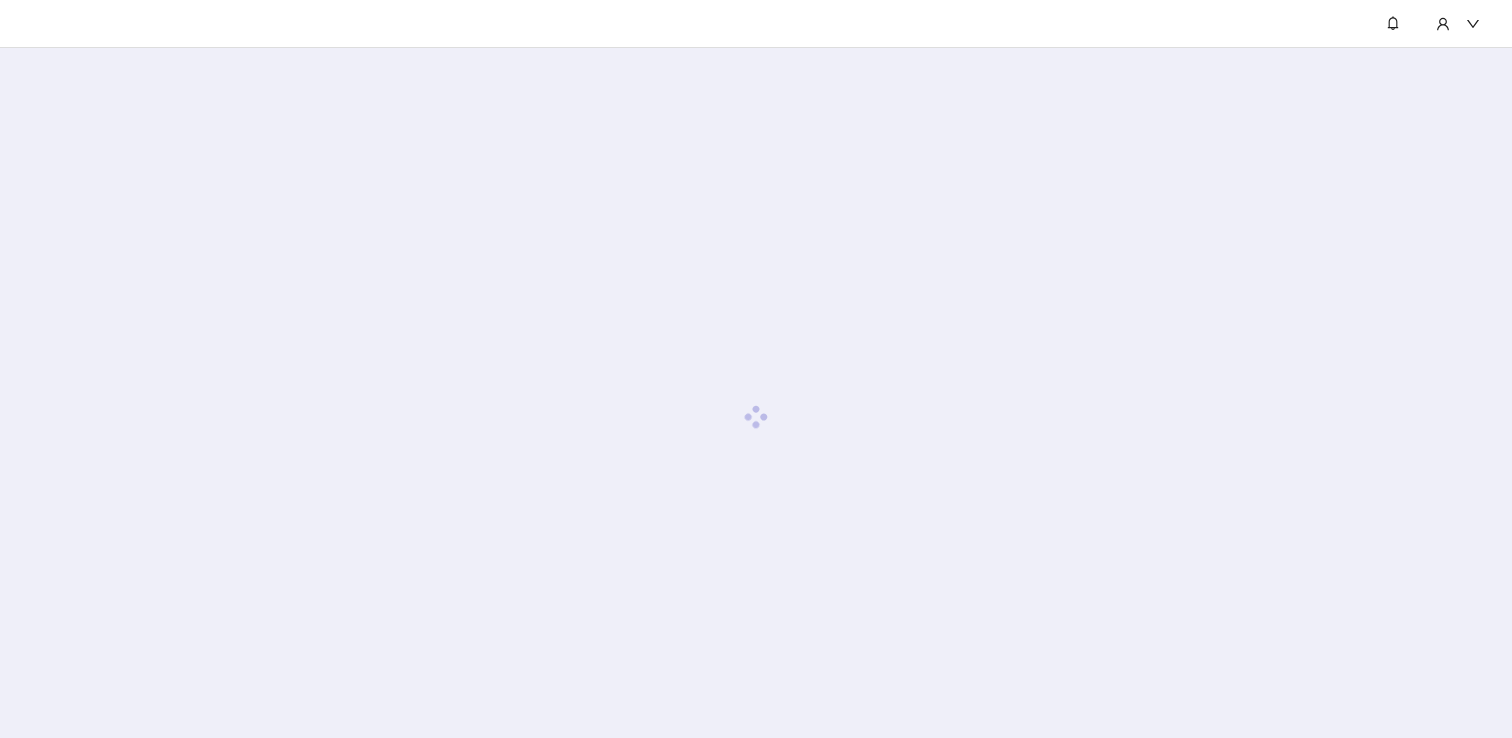 scroll, scrollTop: 0, scrollLeft: 0, axis: both 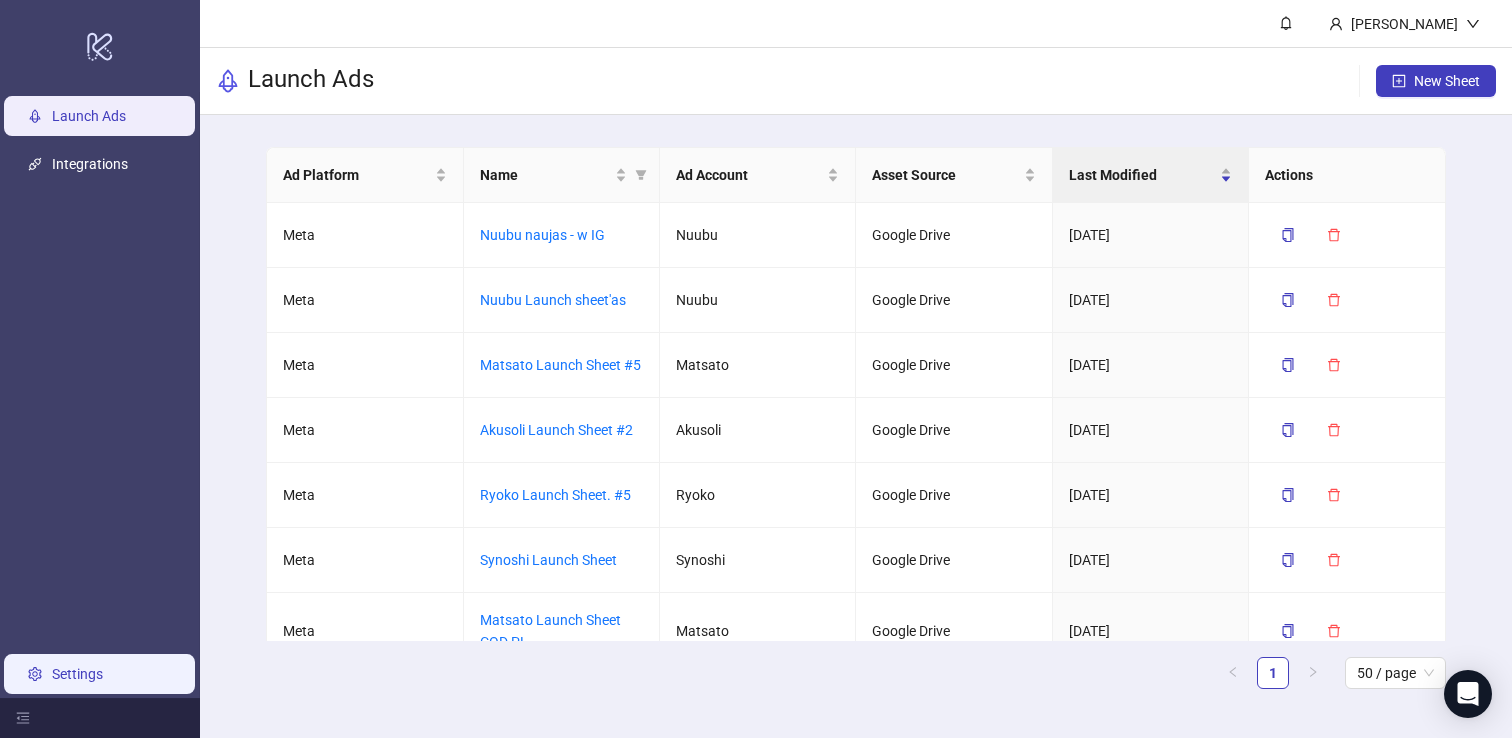 click on "Settings" at bounding box center [77, 674] 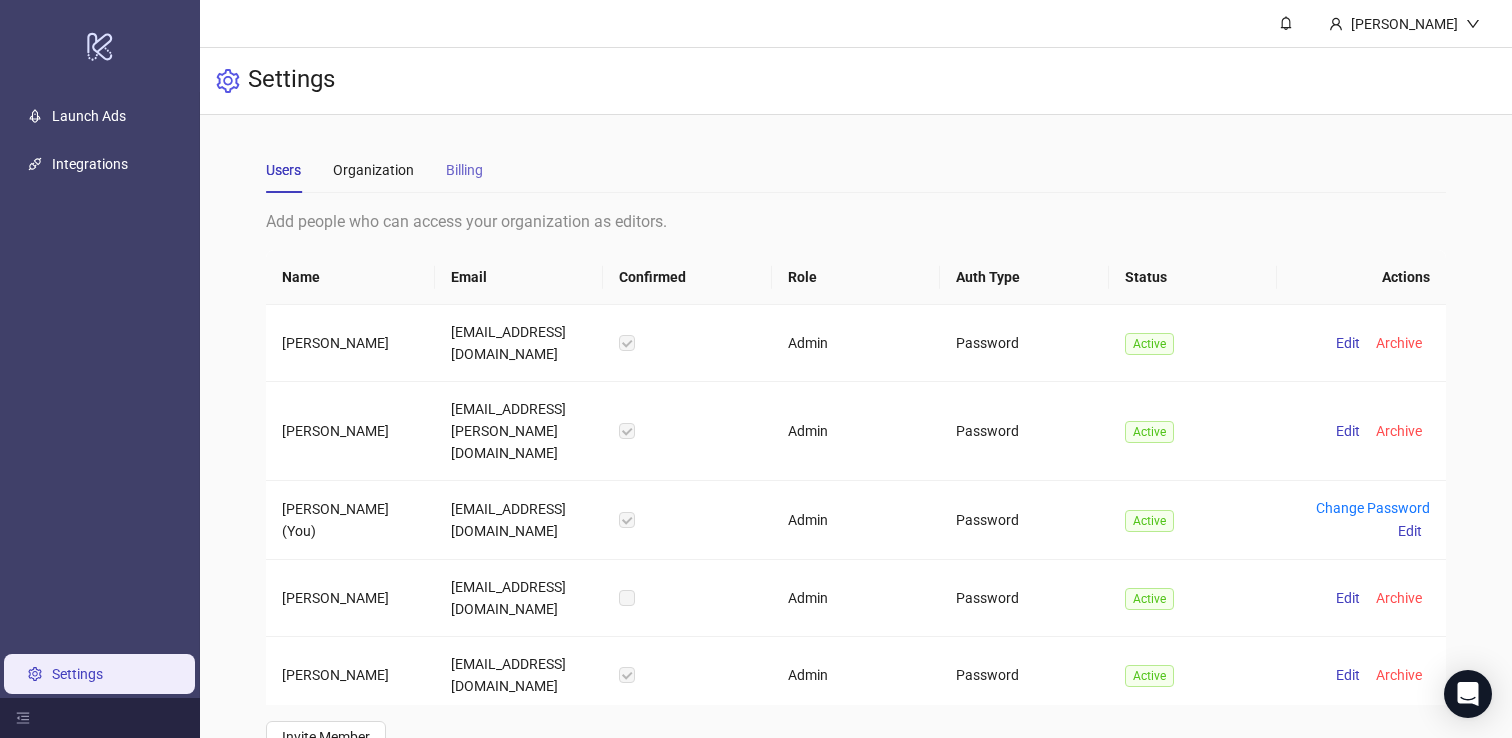 click on "Billing" at bounding box center [464, 170] 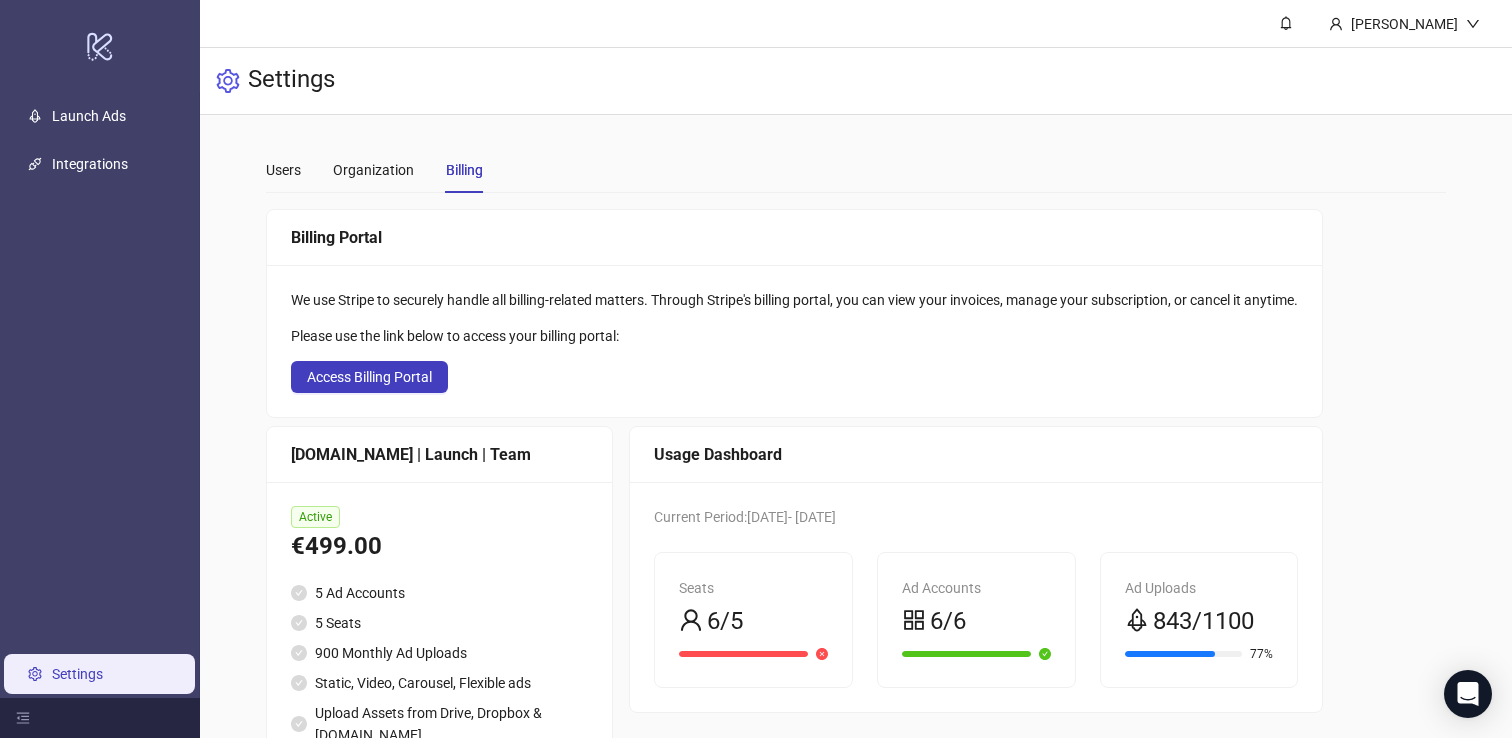 click on "Billing" at bounding box center (464, 170) 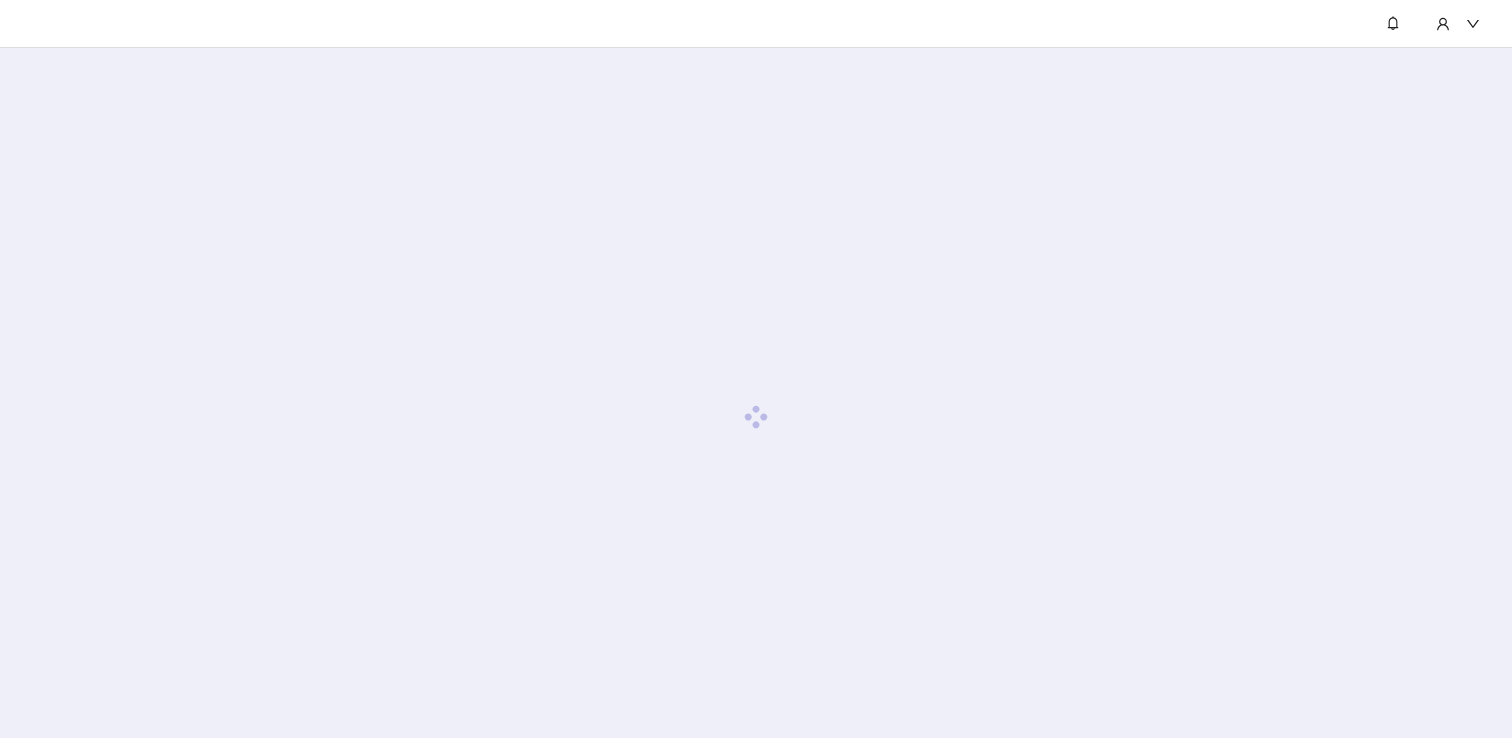 scroll, scrollTop: 0, scrollLeft: 0, axis: both 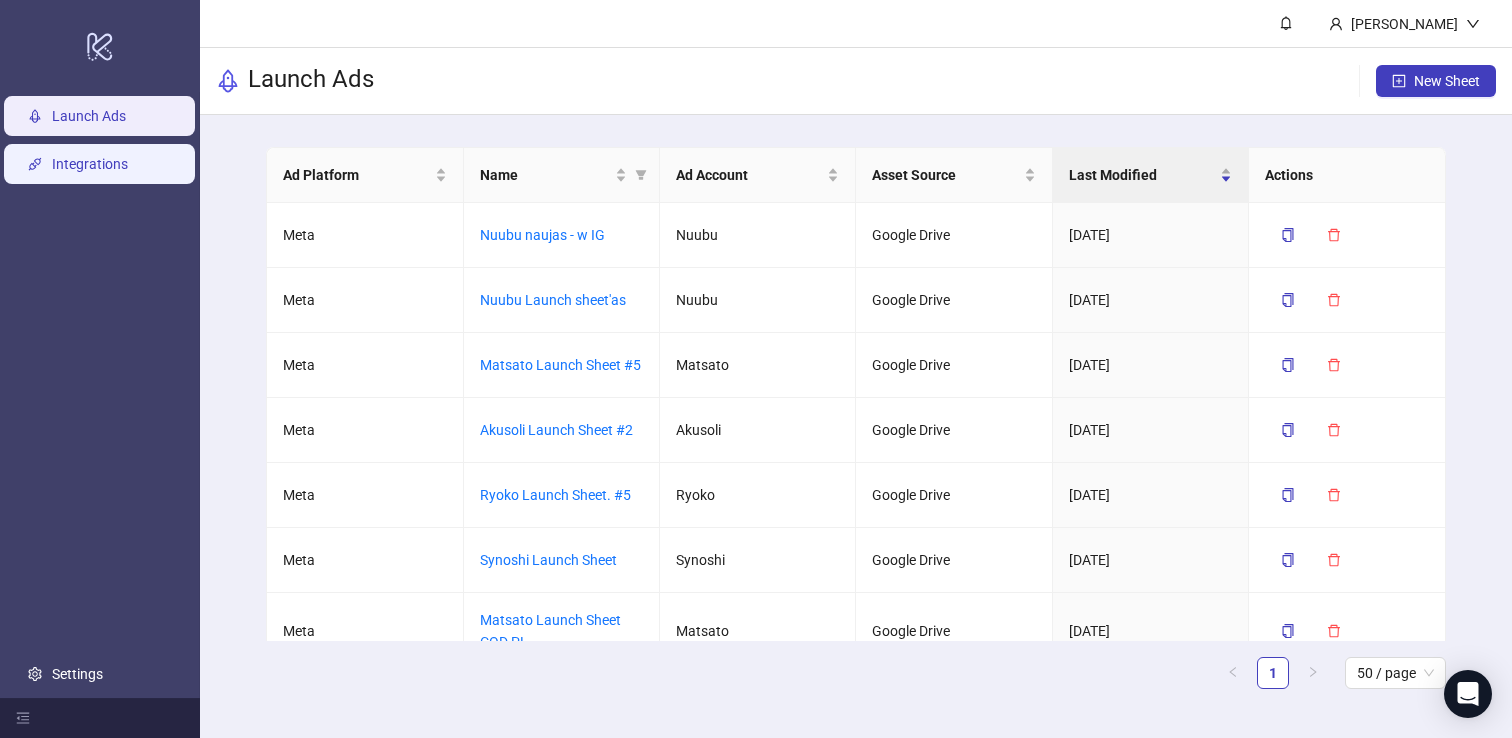 click on "Integrations" at bounding box center [90, 164] 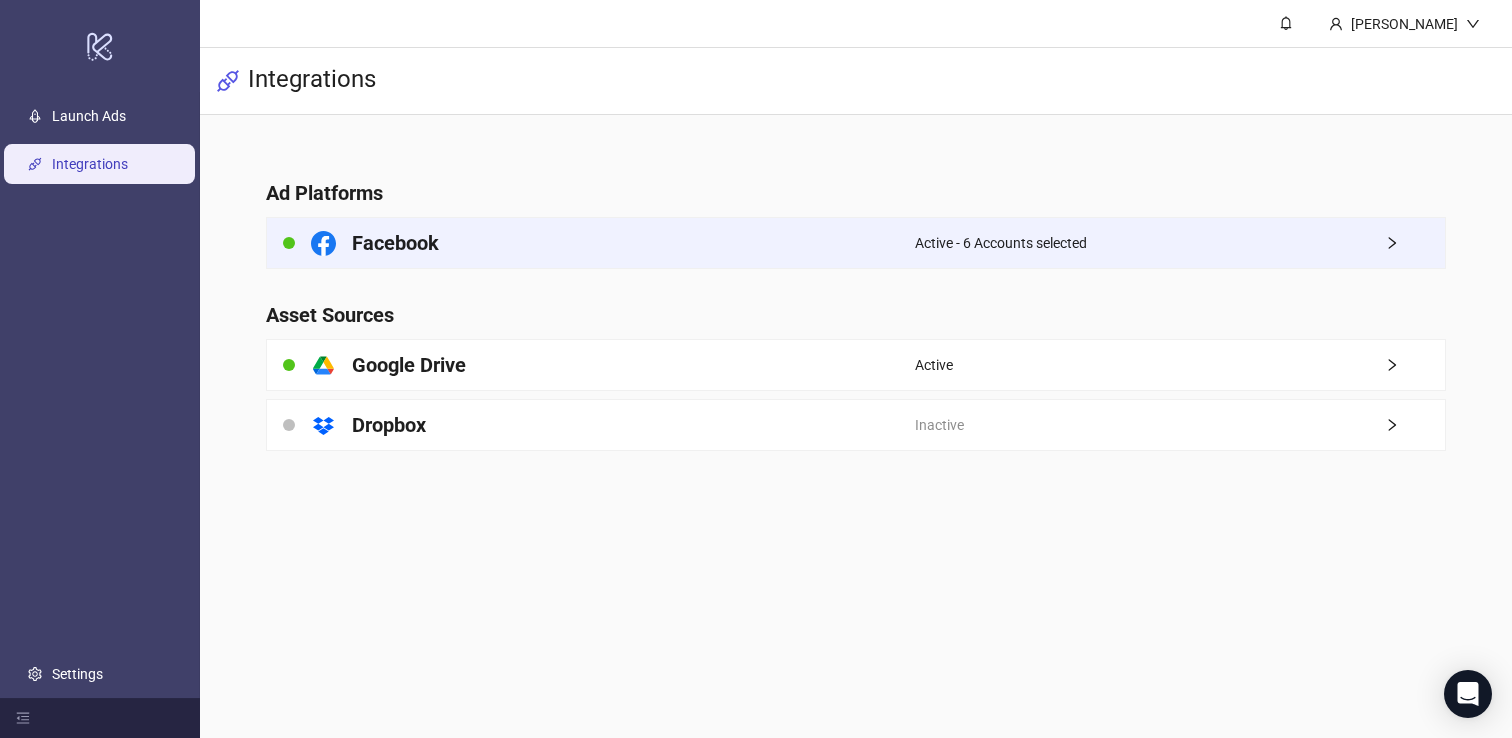 click on "Active - 6 Accounts selected" at bounding box center (1001, 243) 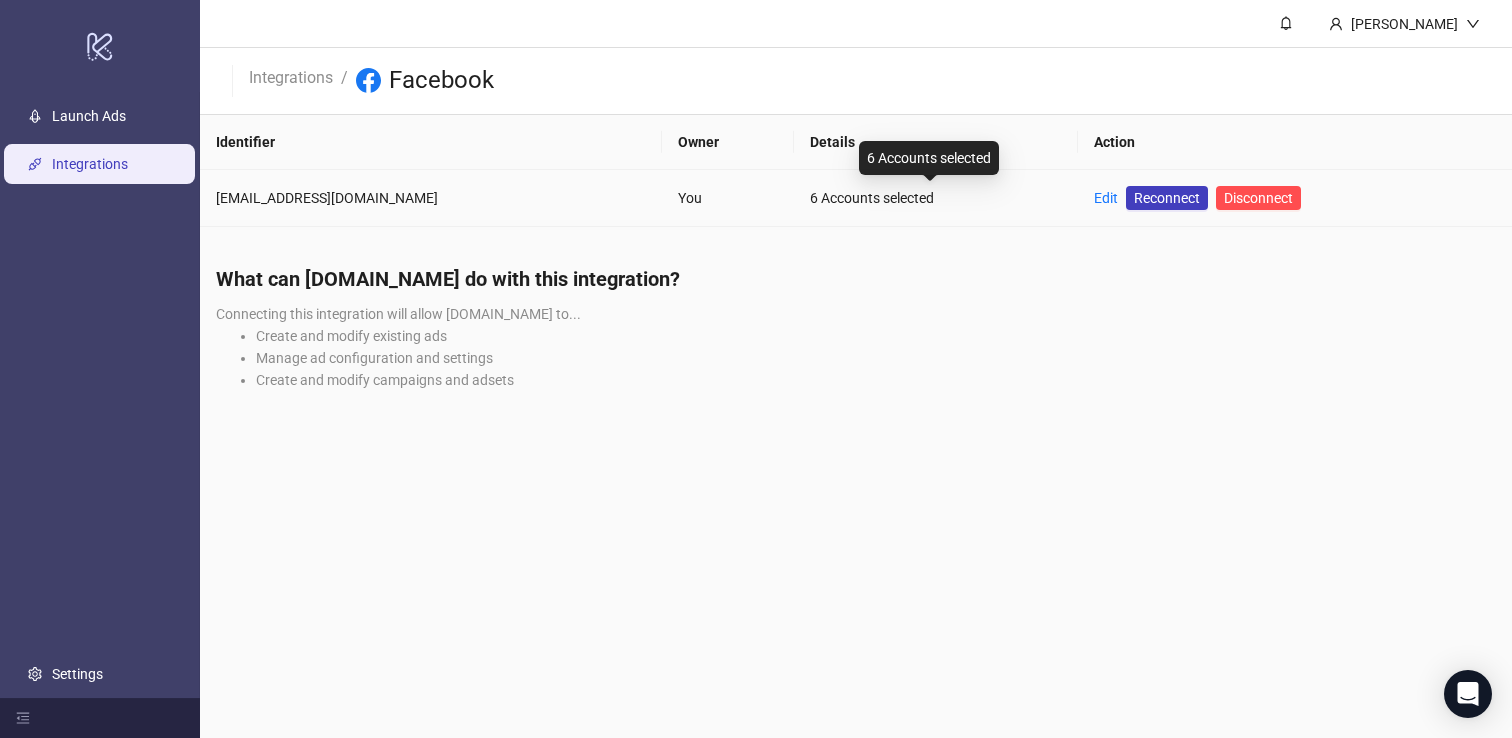 click on "6 Accounts selected" at bounding box center [935, 198] 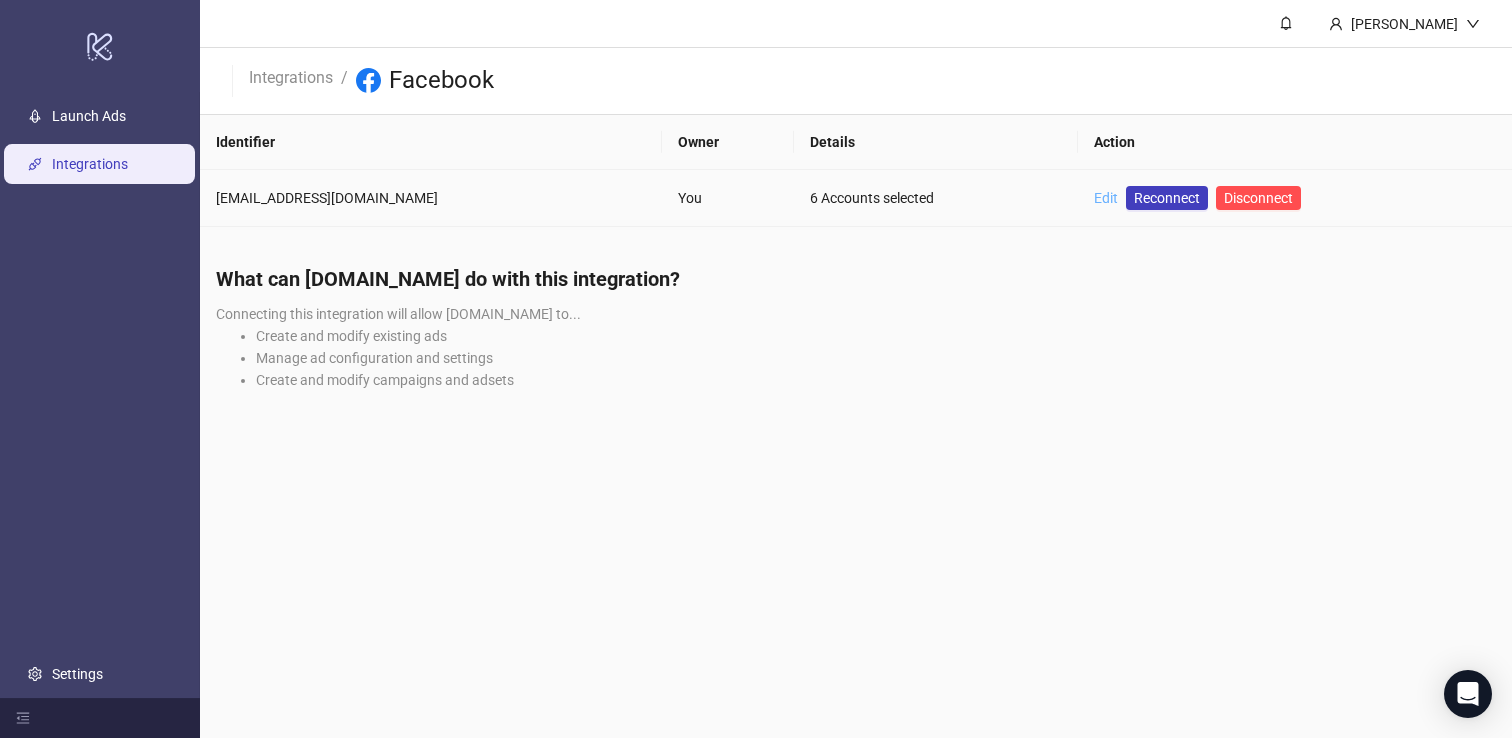 click on "Edit" at bounding box center [1106, 198] 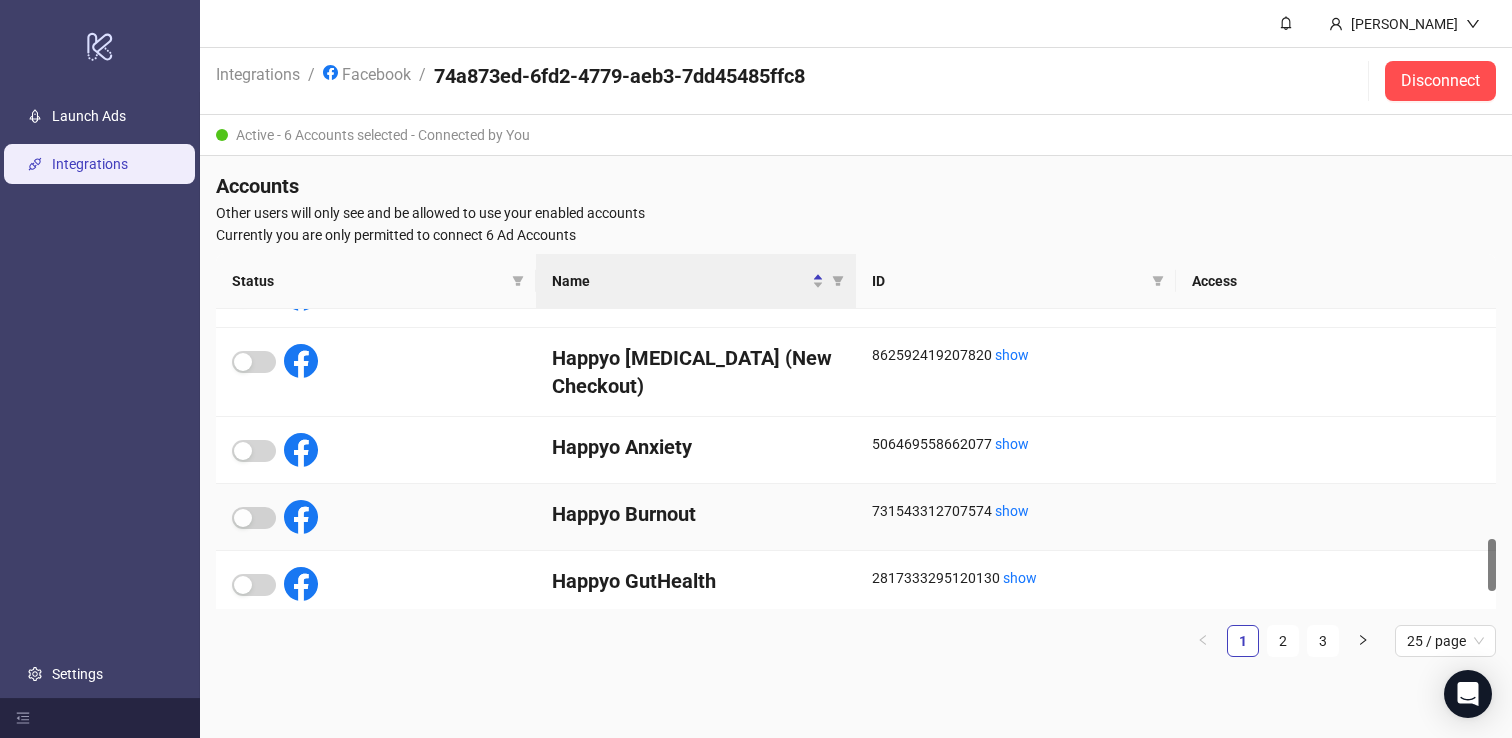 scroll, scrollTop: 1419, scrollLeft: 0, axis: vertical 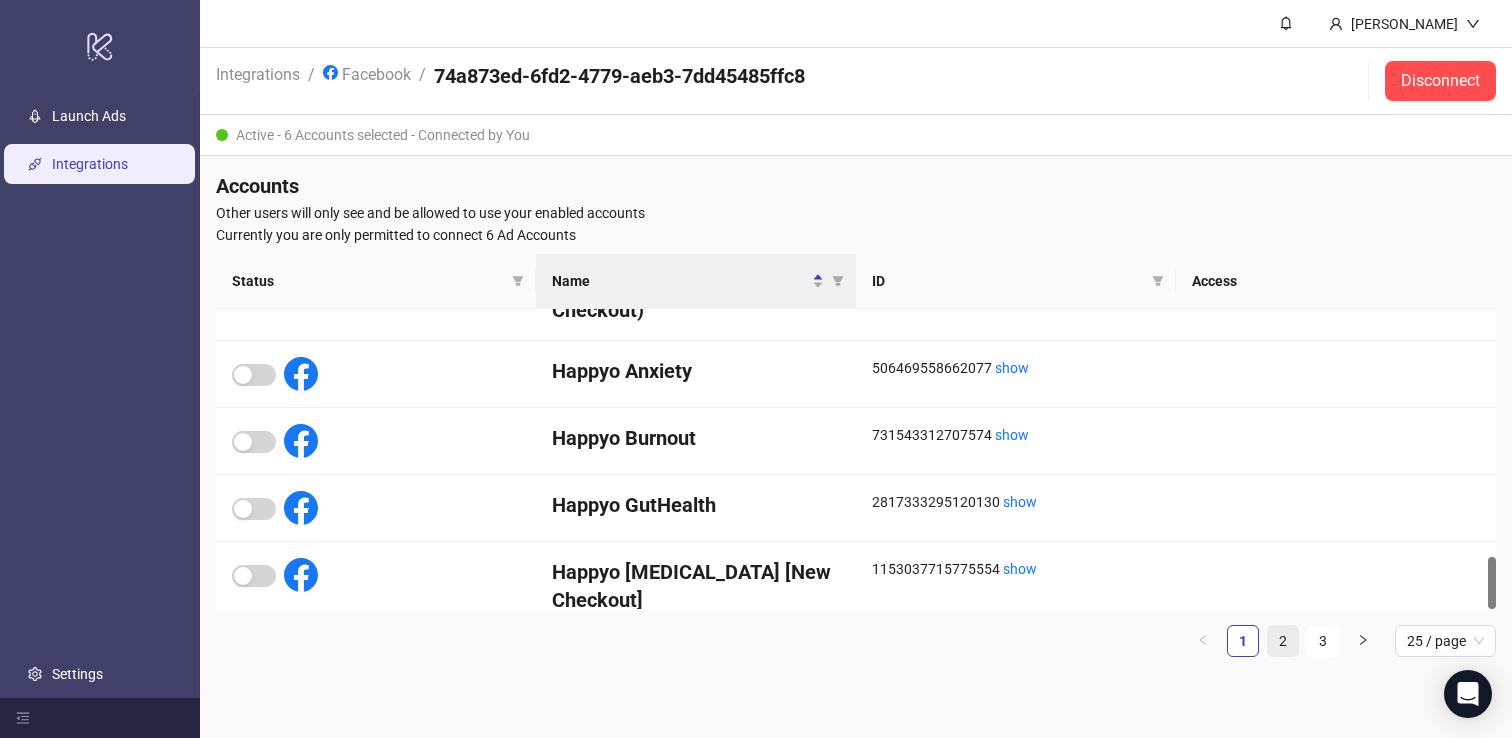 click on "2" at bounding box center [1283, 641] 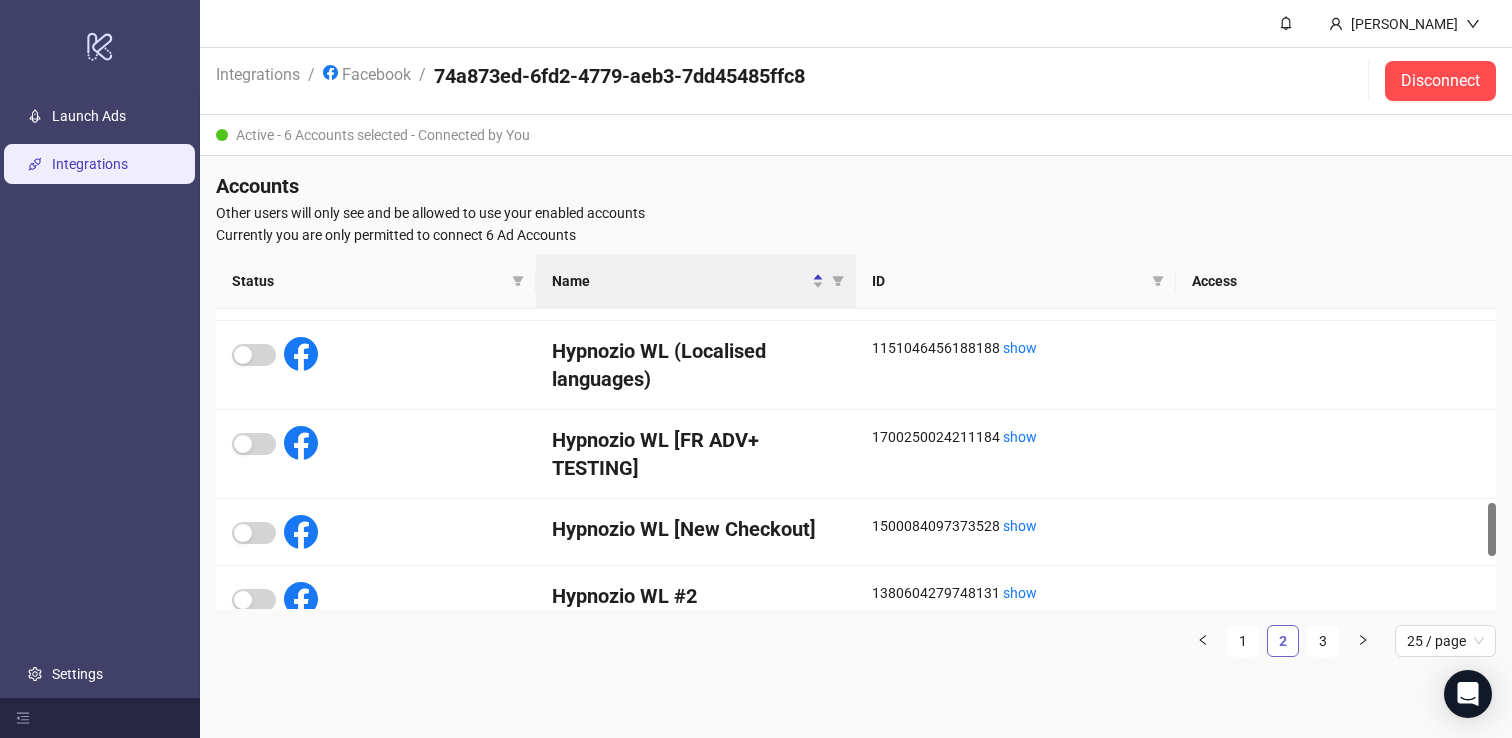 click on "2" at bounding box center (1283, 641) 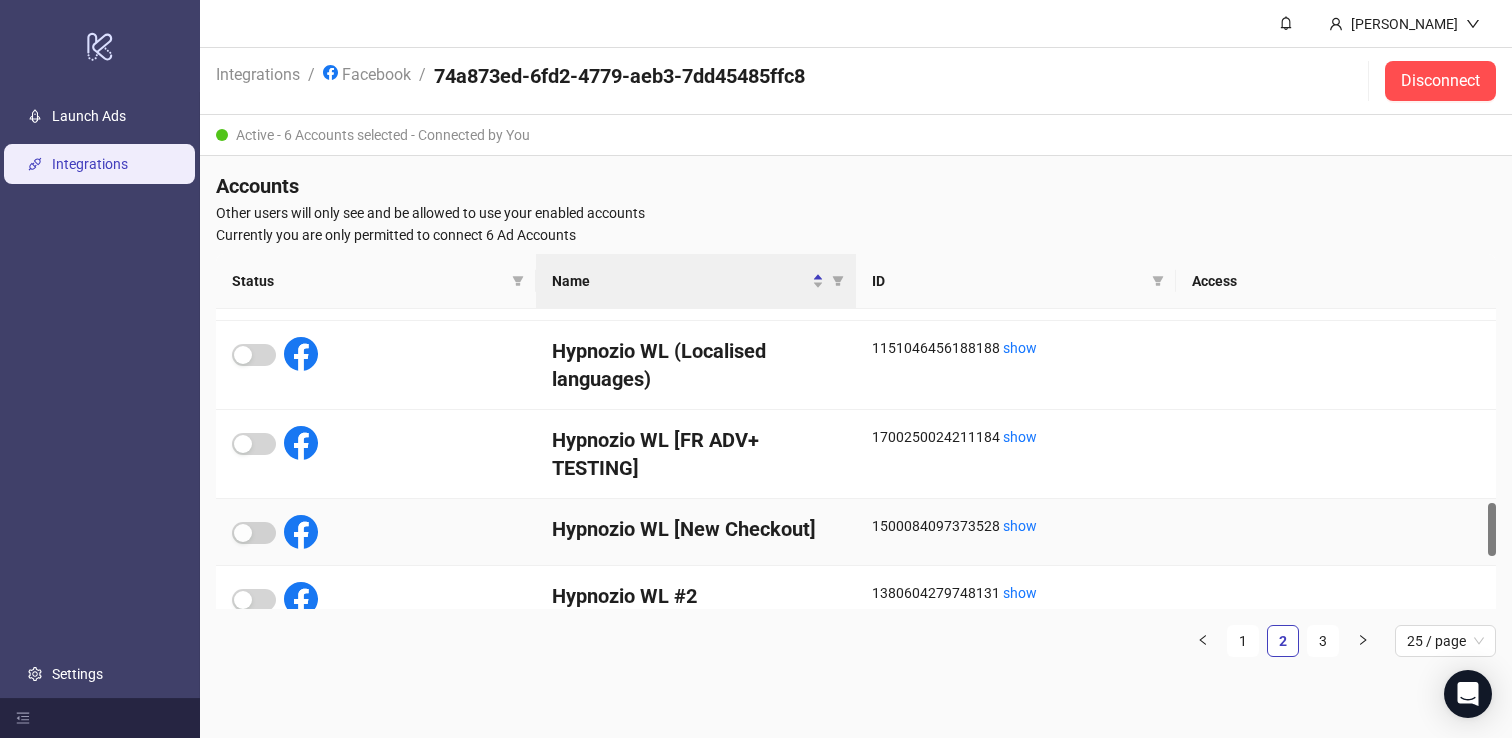 scroll, scrollTop: 1367, scrollLeft: 0, axis: vertical 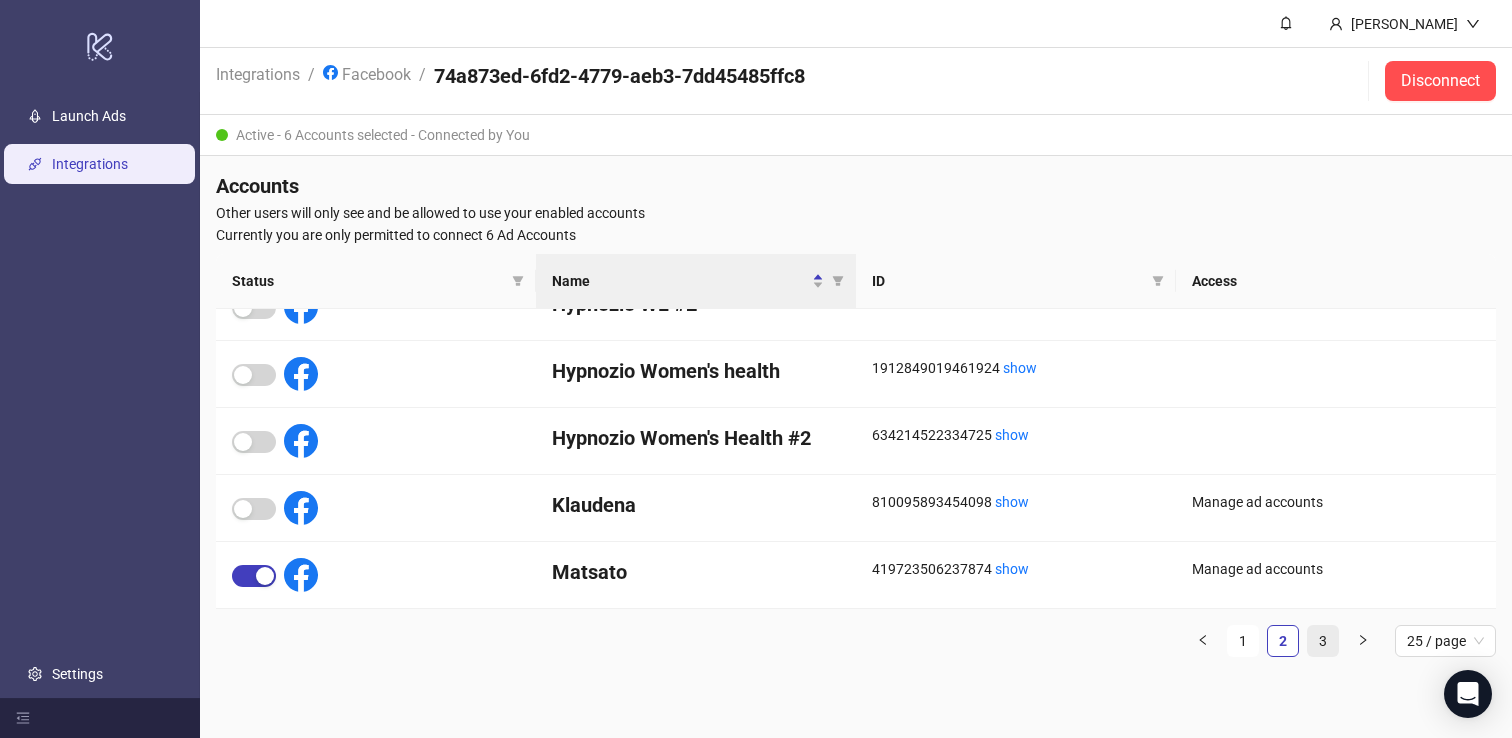 click on "3" at bounding box center [1323, 641] 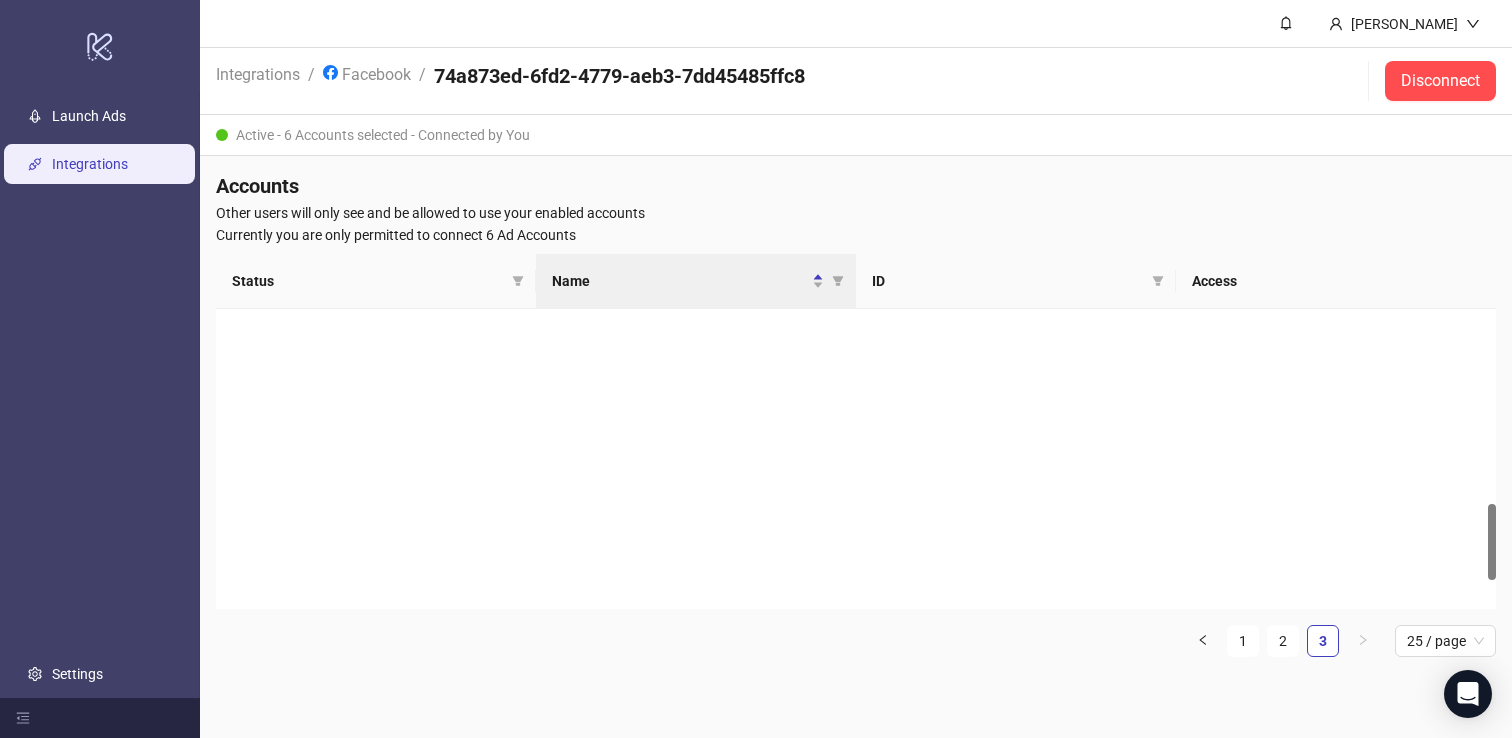scroll, scrollTop: 0, scrollLeft: 0, axis: both 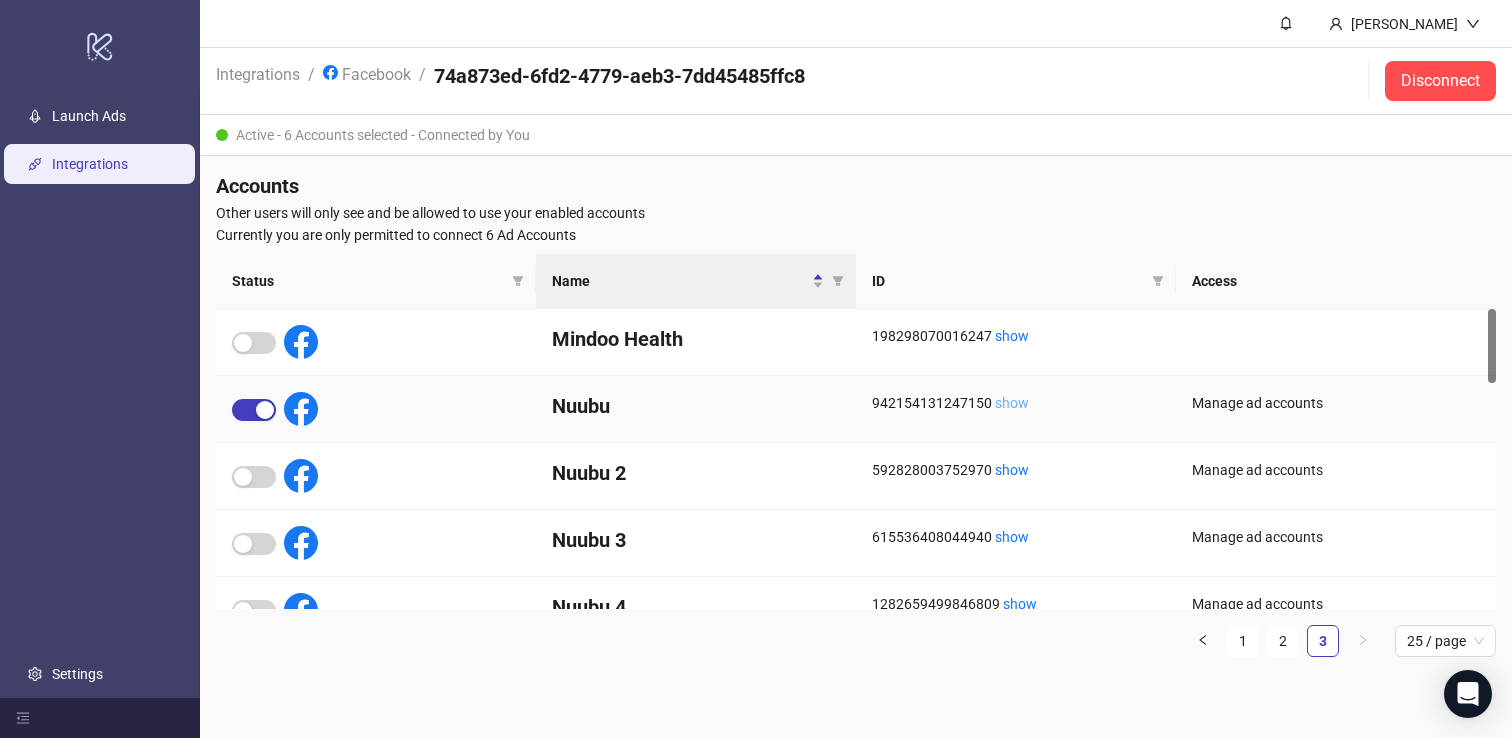 click on "show" at bounding box center (1012, 403) 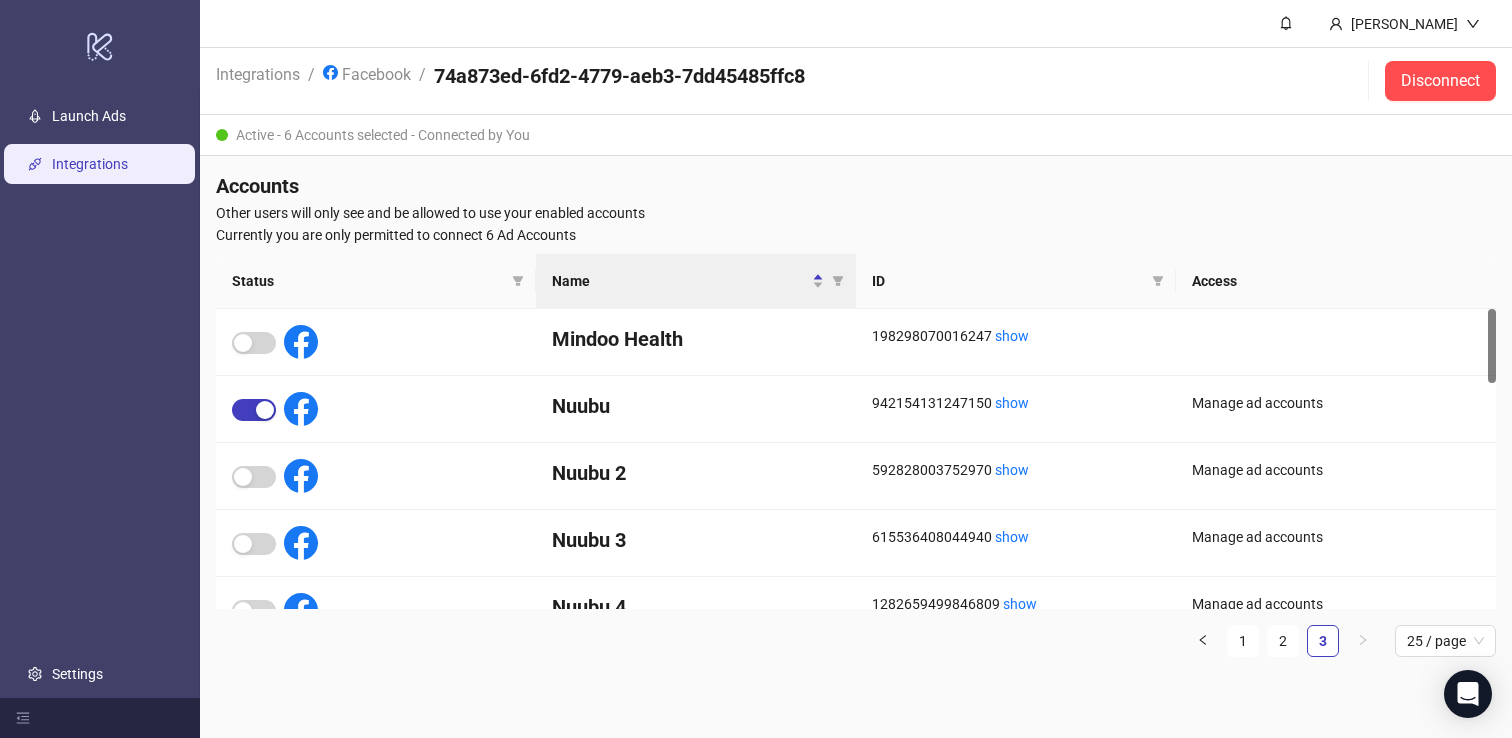click on "Integrations" at bounding box center (90, 164) 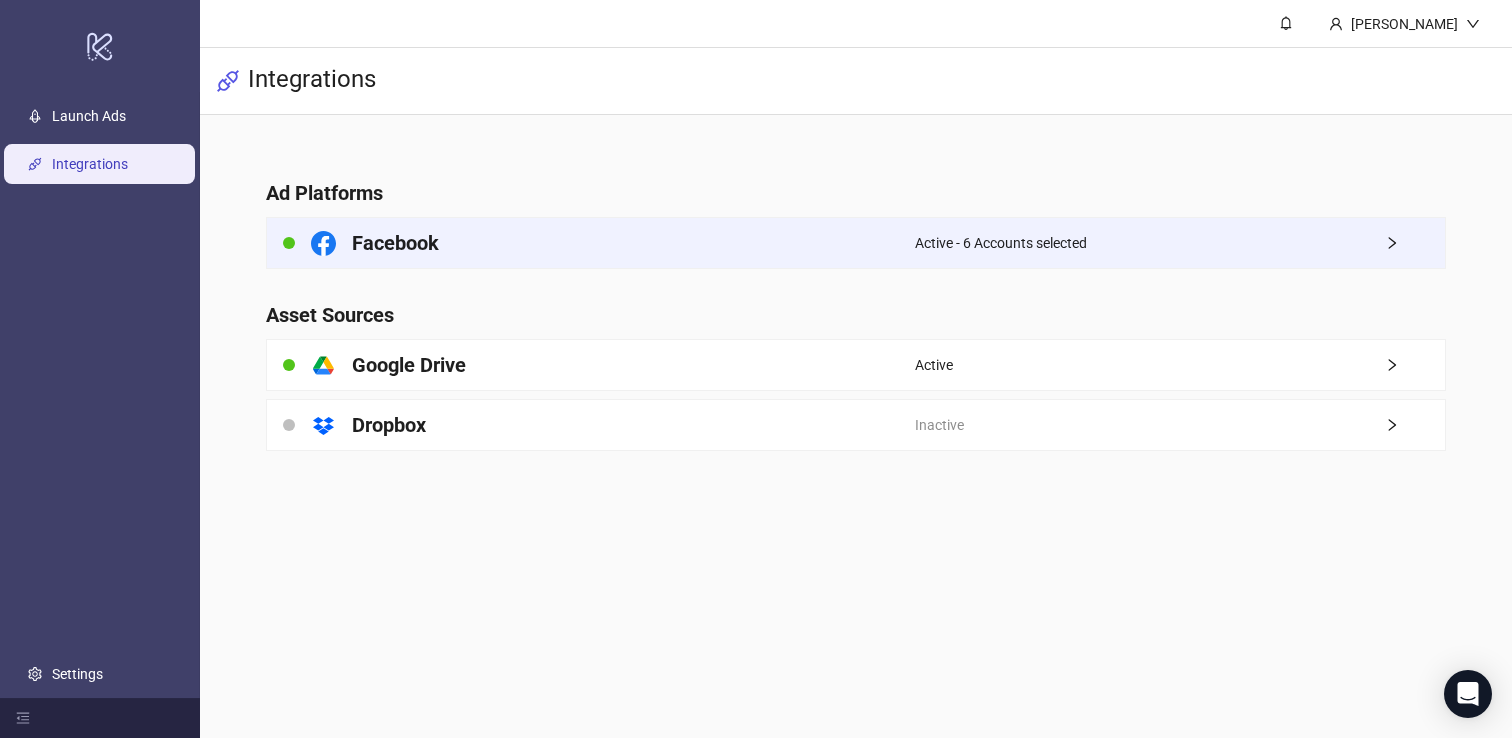 click on "Active - 6 Accounts selected" at bounding box center [1001, 243] 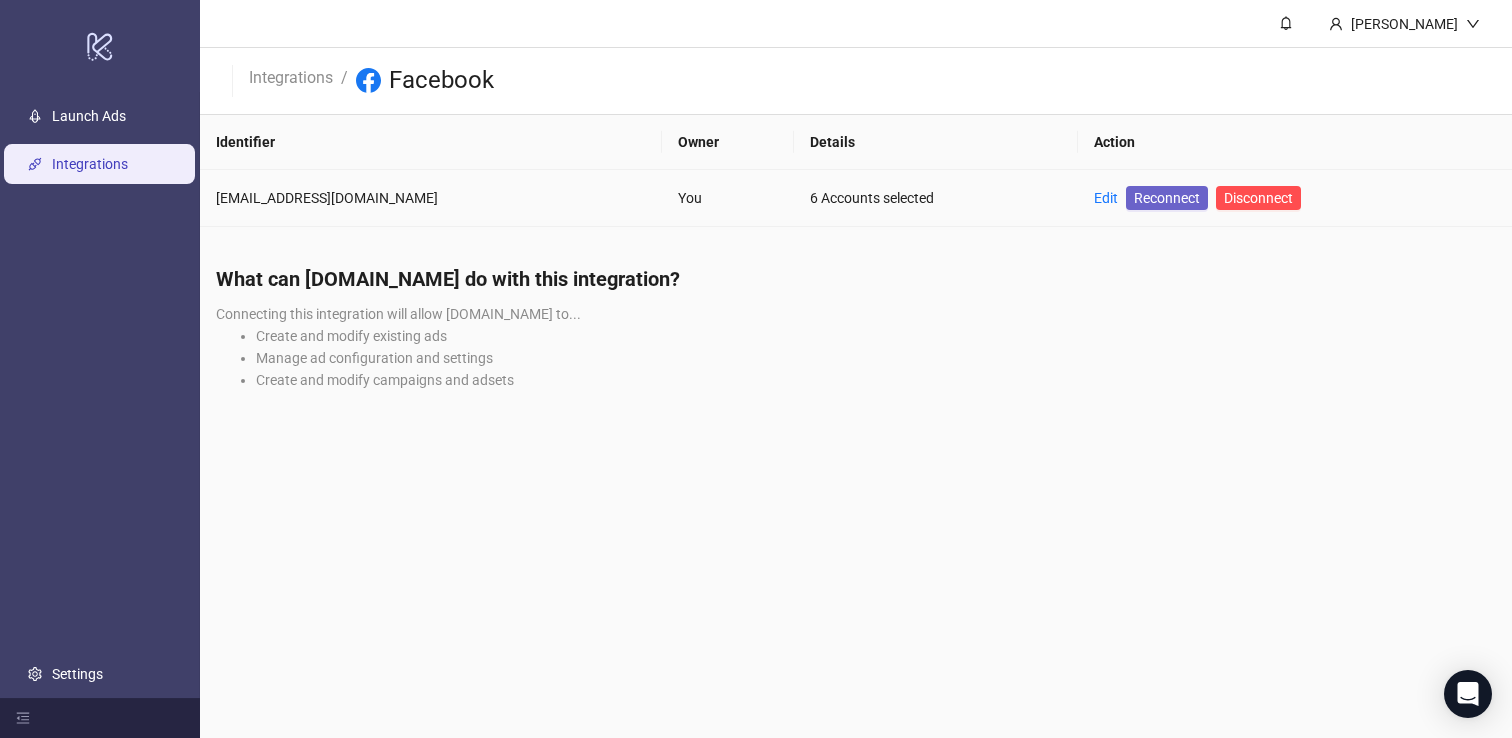 click on "Reconnect" at bounding box center [1167, 198] 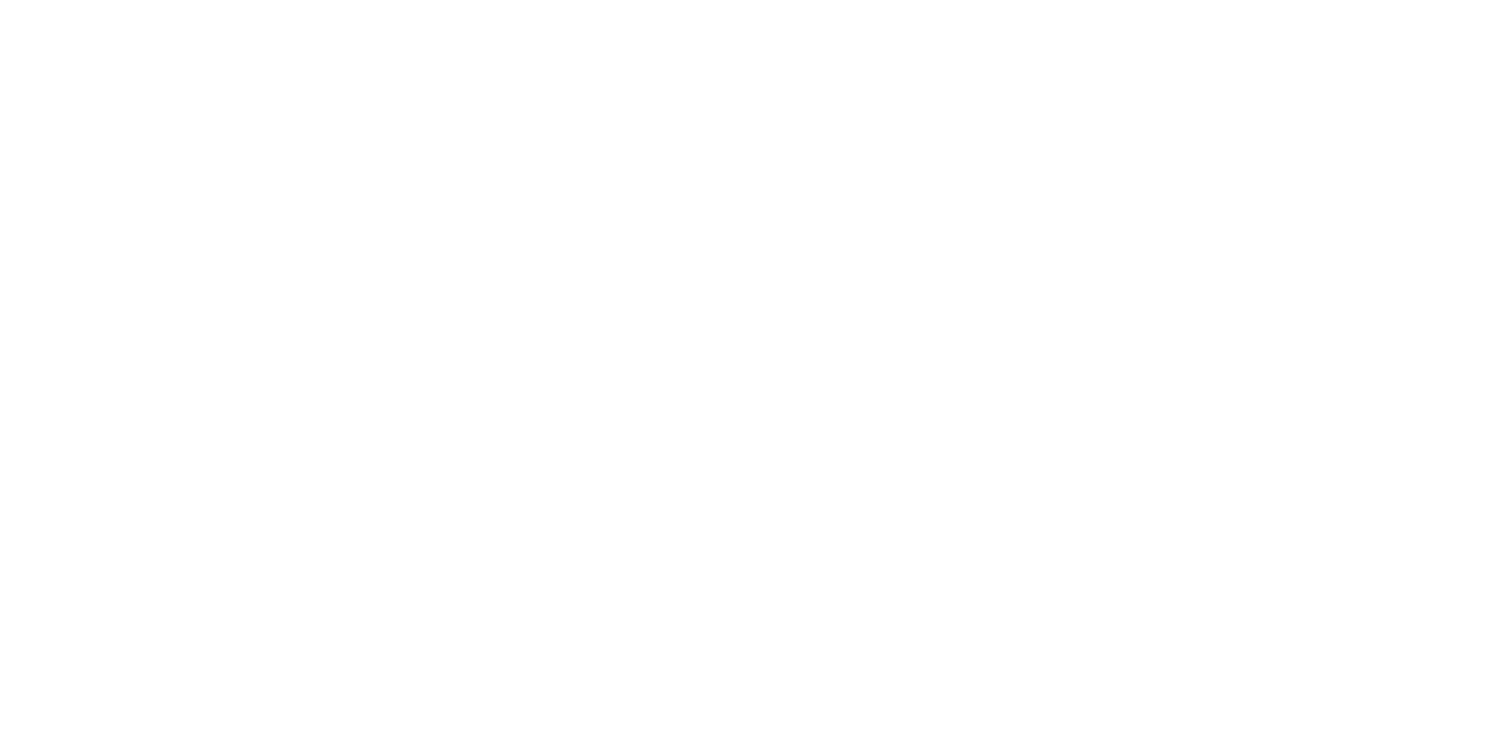 scroll, scrollTop: 0, scrollLeft: 0, axis: both 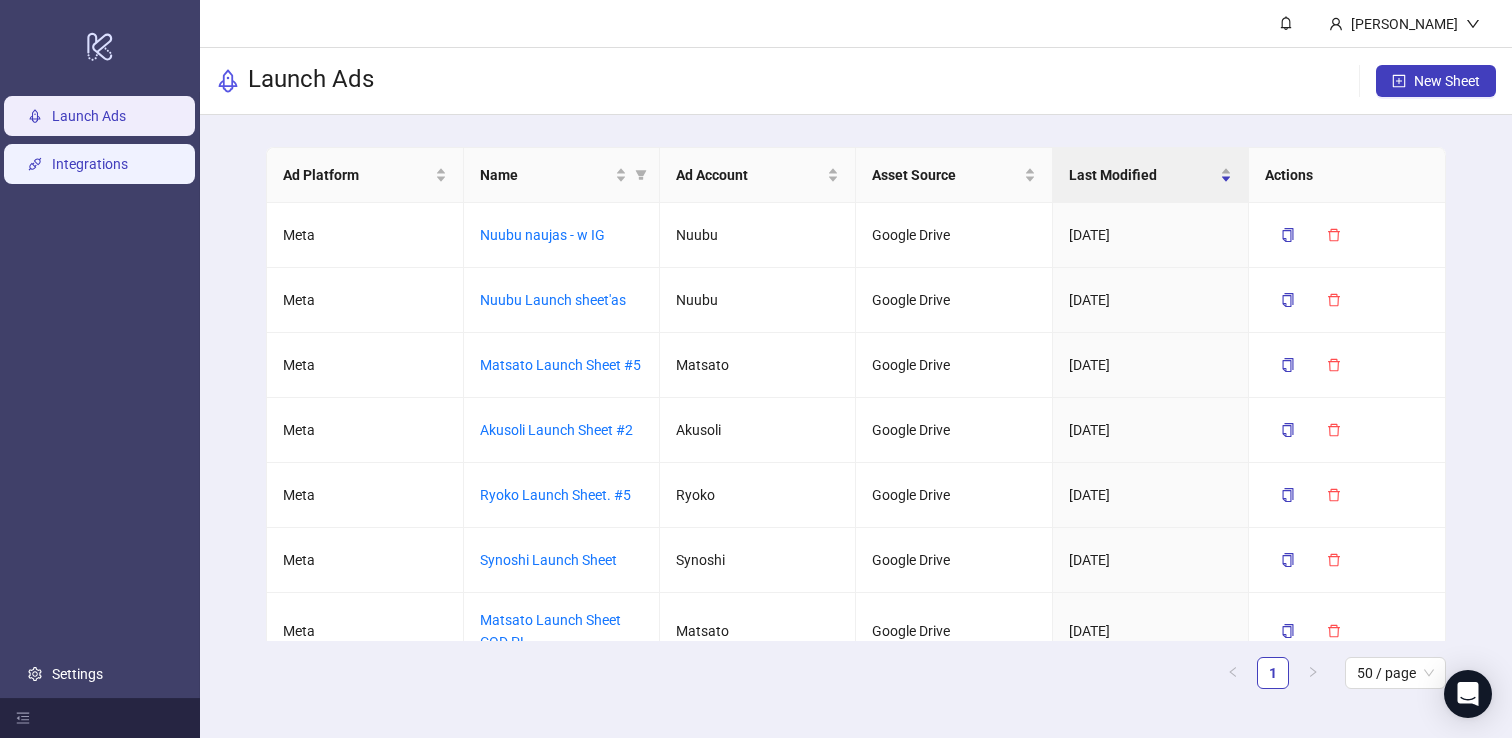 click on "Integrations" at bounding box center [90, 164] 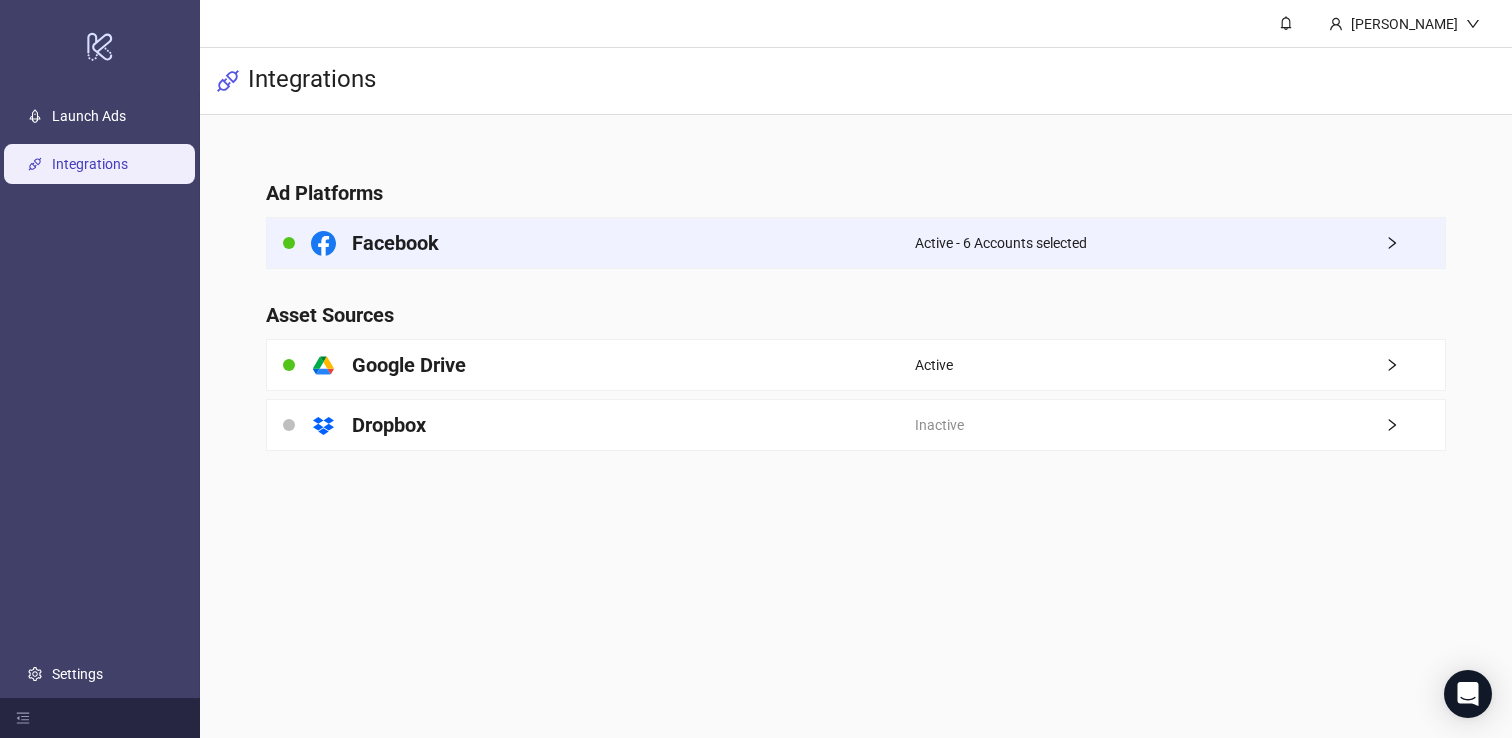 click on "Facebook" at bounding box center [590, 243] 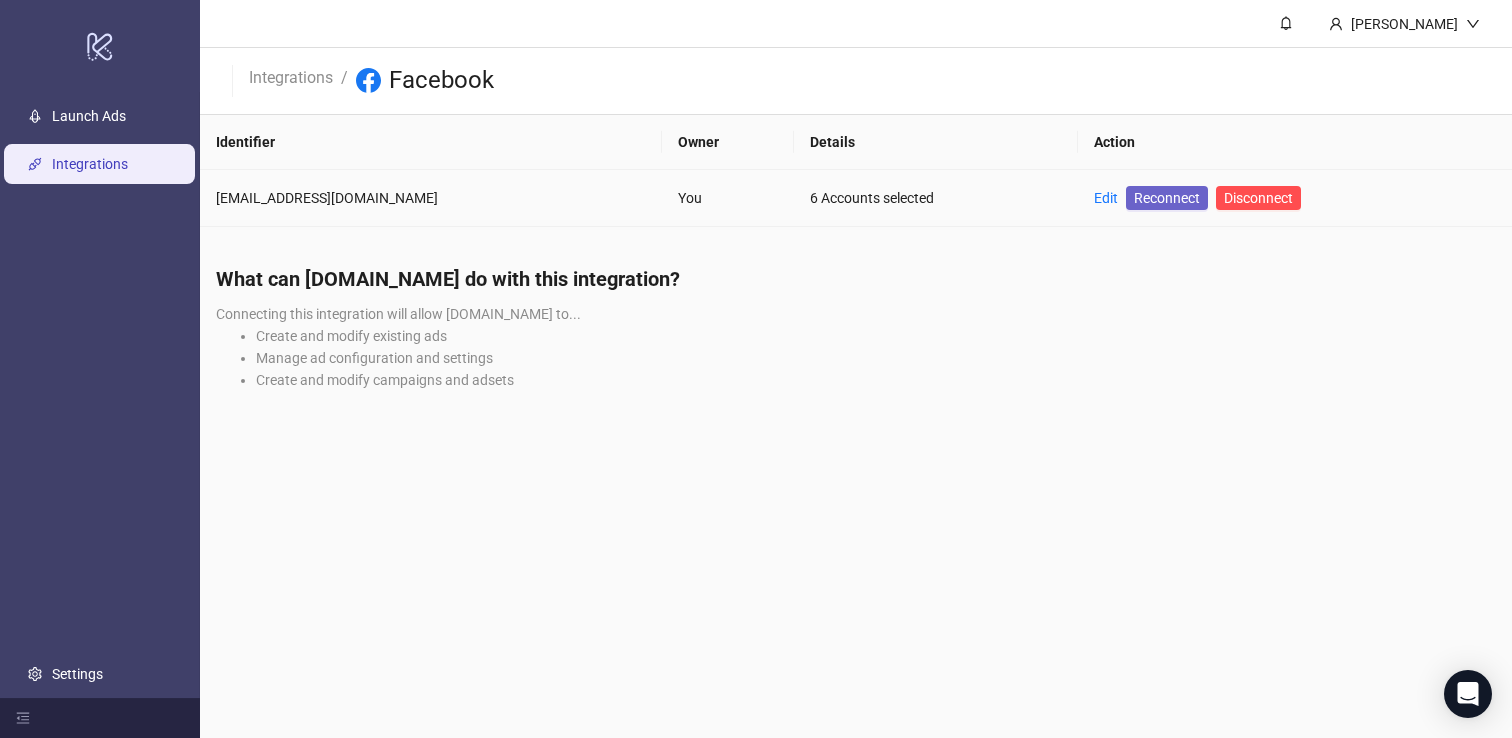 click on "Reconnect" at bounding box center [1167, 198] 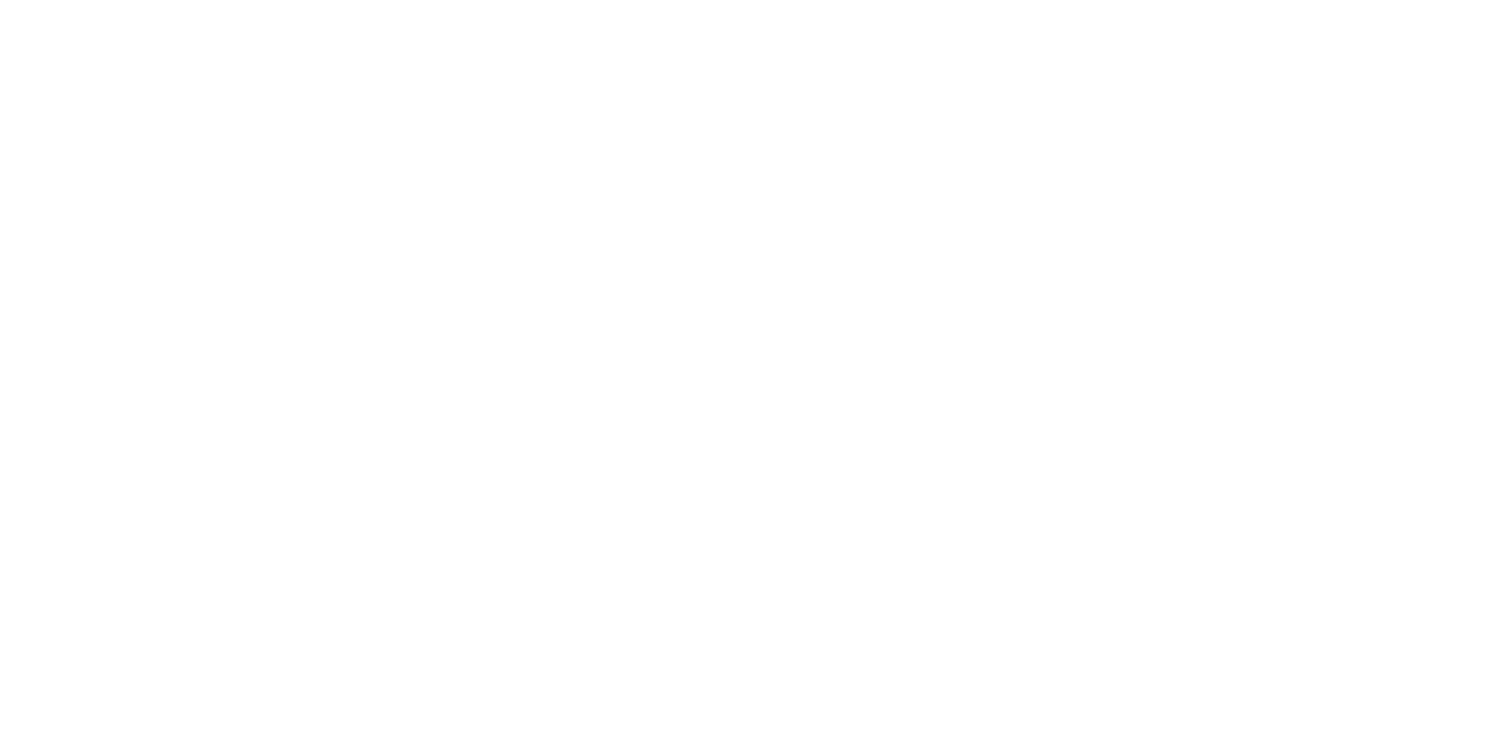 scroll, scrollTop: 0, scrollLeft: 0, axis: both 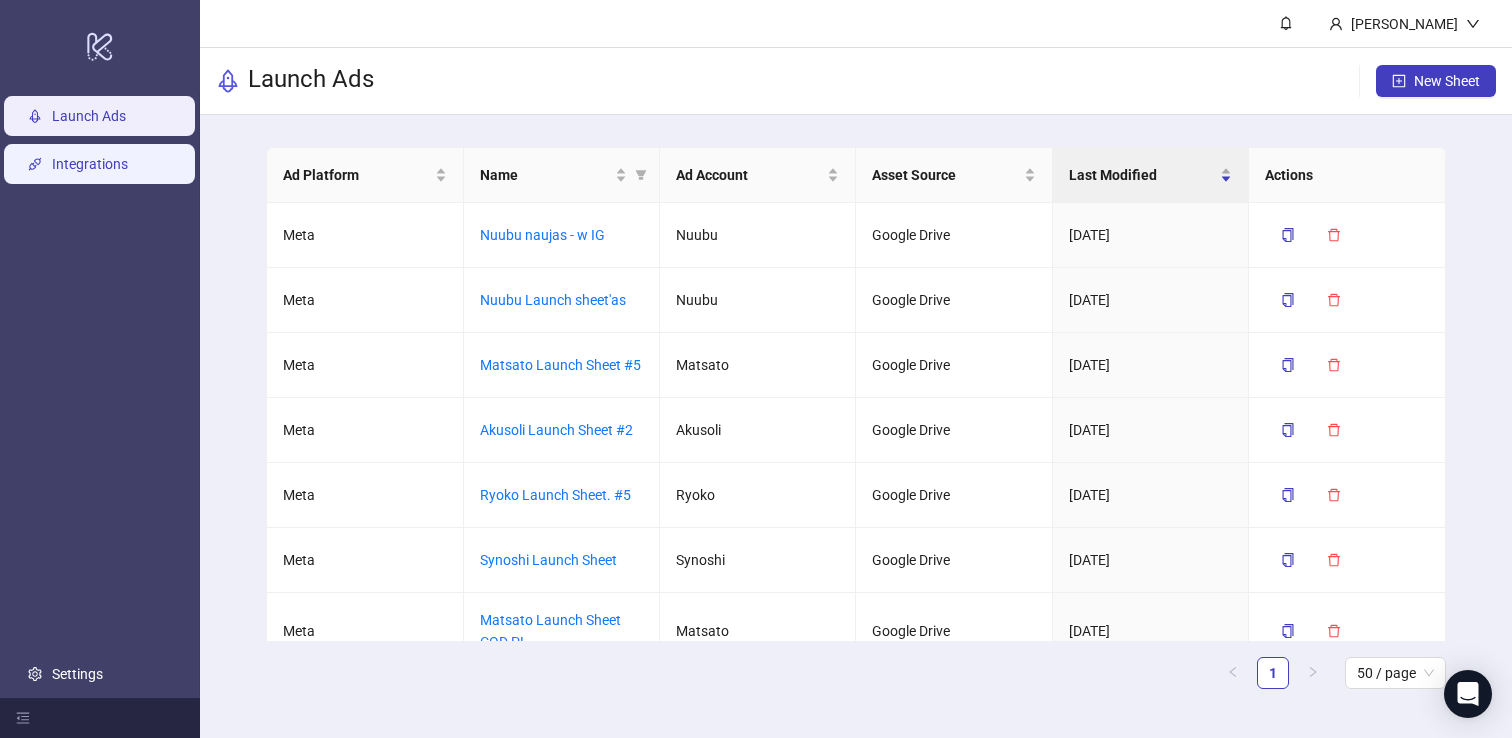click on "Integrations" at bounding box center [90, 164] 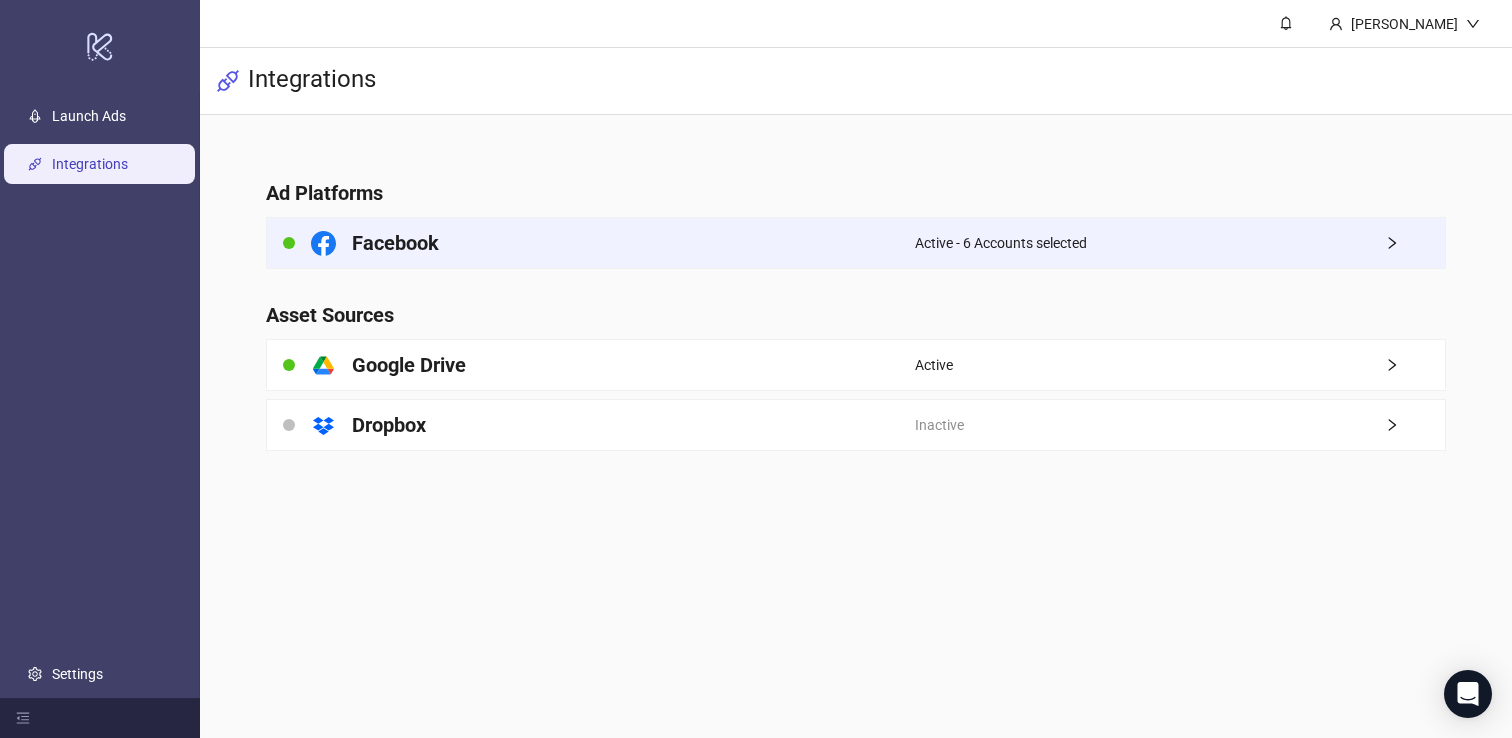 click on "Active - 6 Accounts selected" at bounding box center [1180, 243] 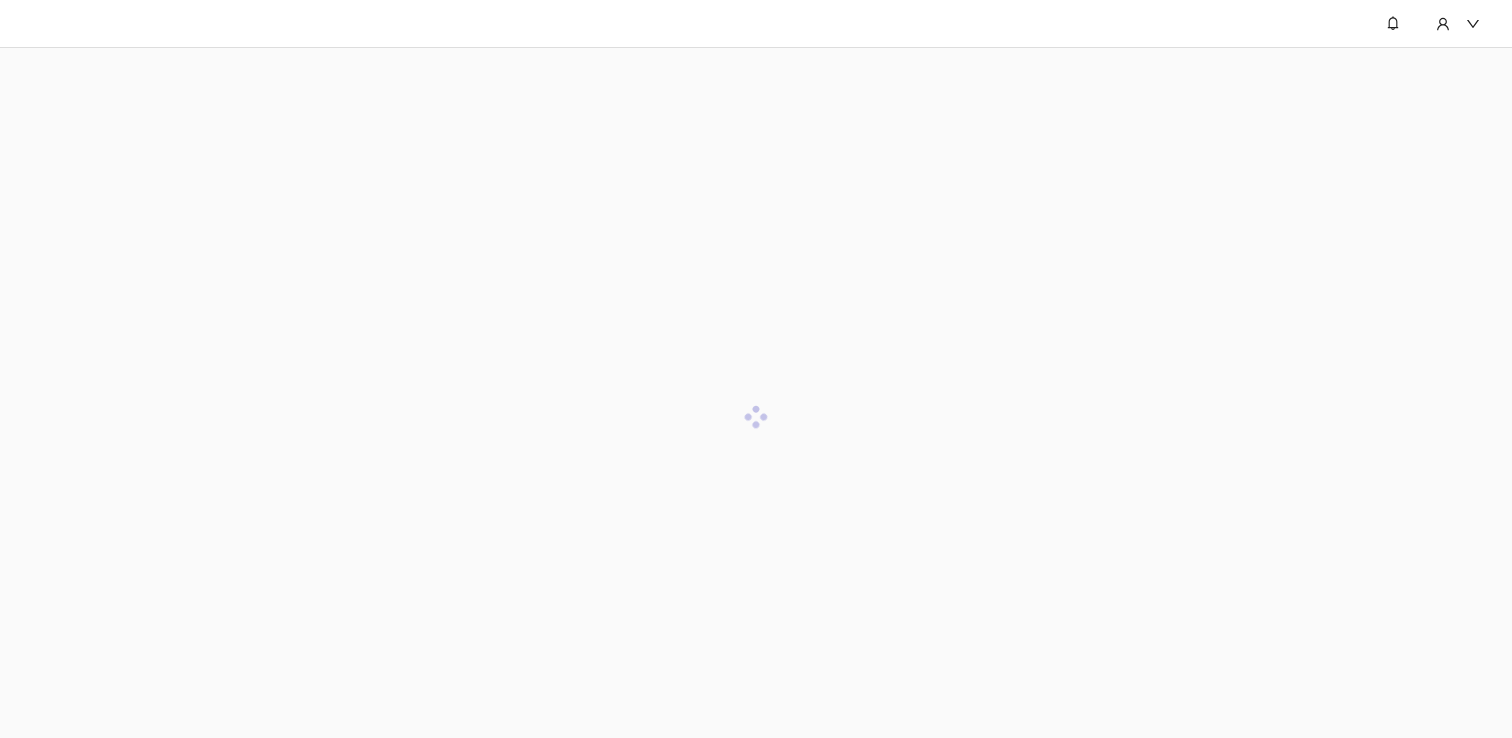 scroll, scrollTop: 0, scrollLeft: 0, axis: both 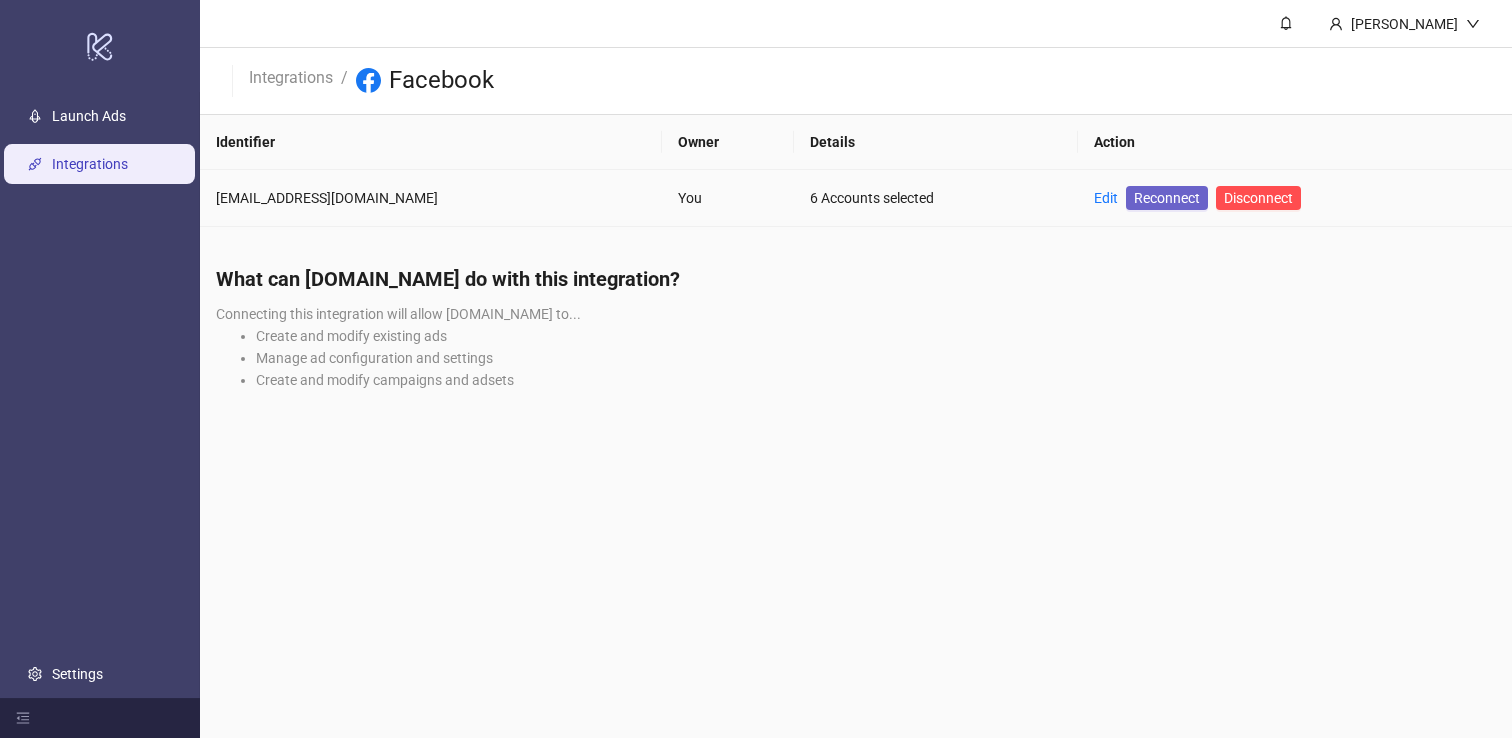 click on "Reconnect" at bounding box center [1167, 198] 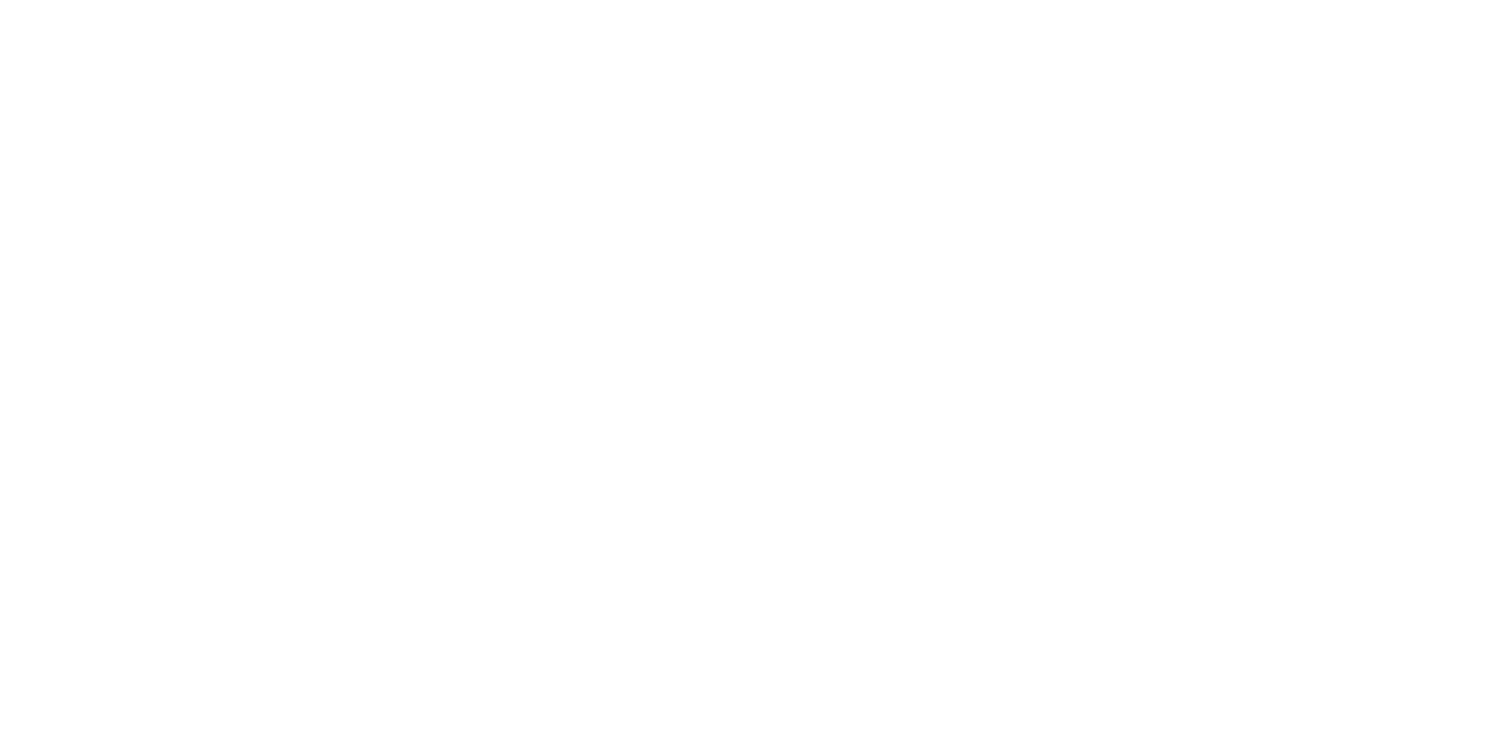 scroll, scrollTop: 0, scrollLeft: 0, axis: both 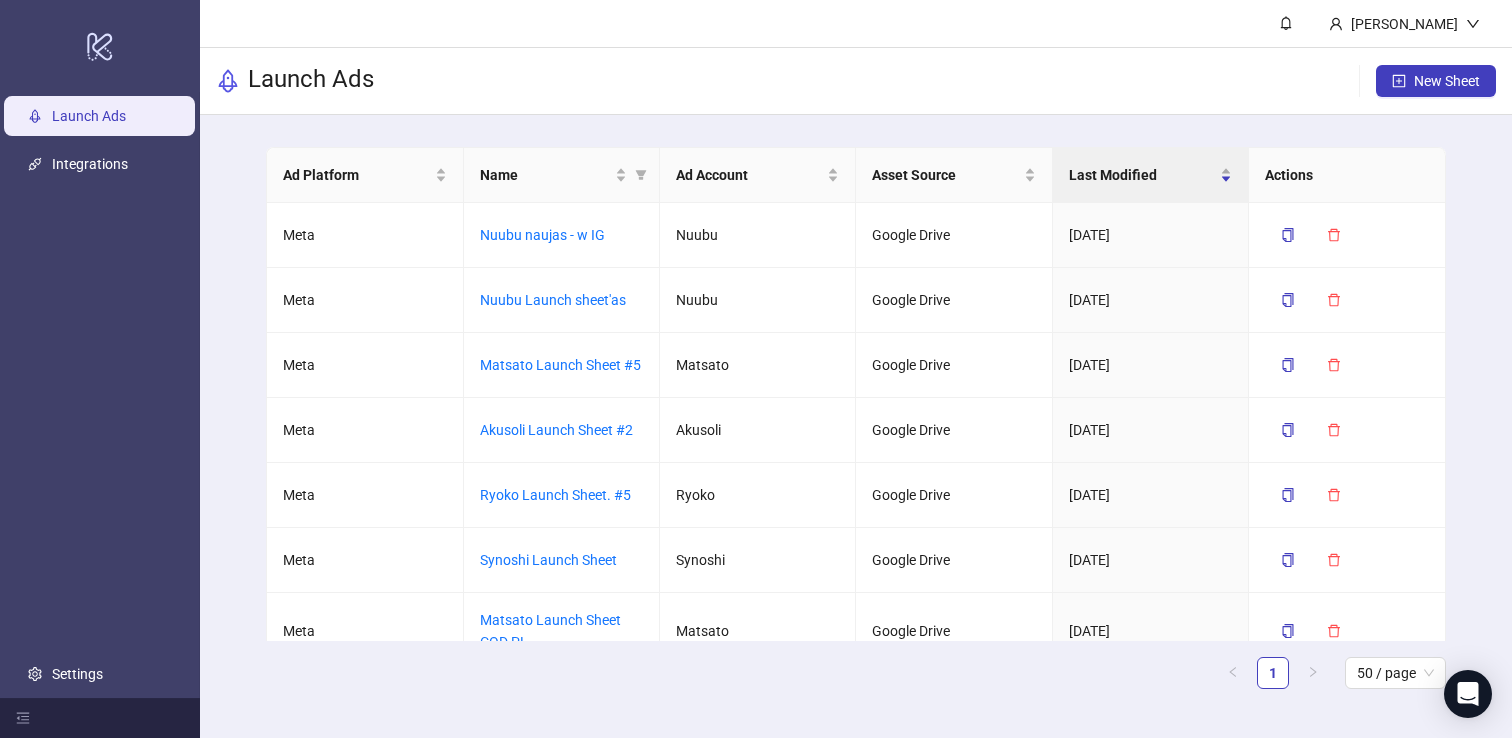 click on "Launch Ads Integrations Settings" at bounding box center (100, 395) 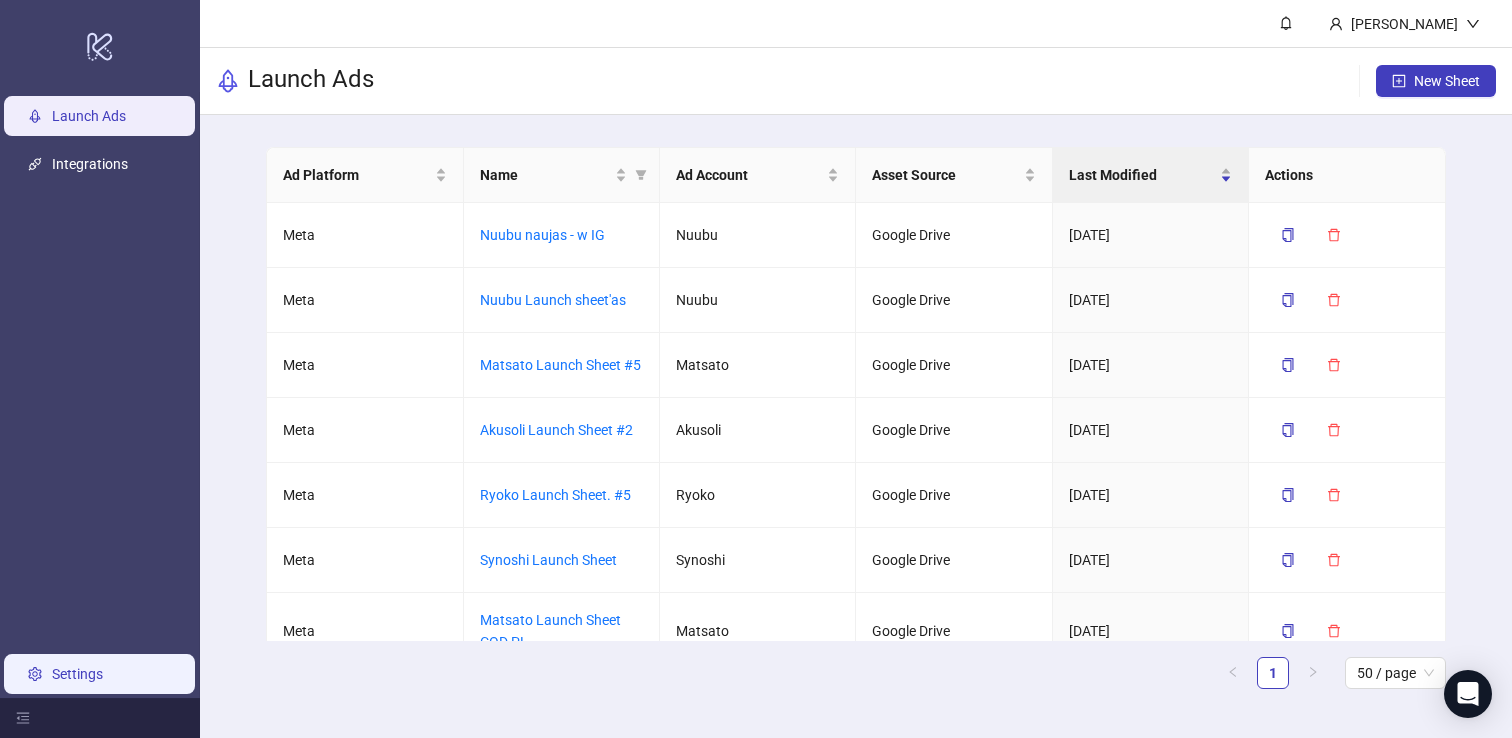 click on "Settings" at bounding box center [77, 674] 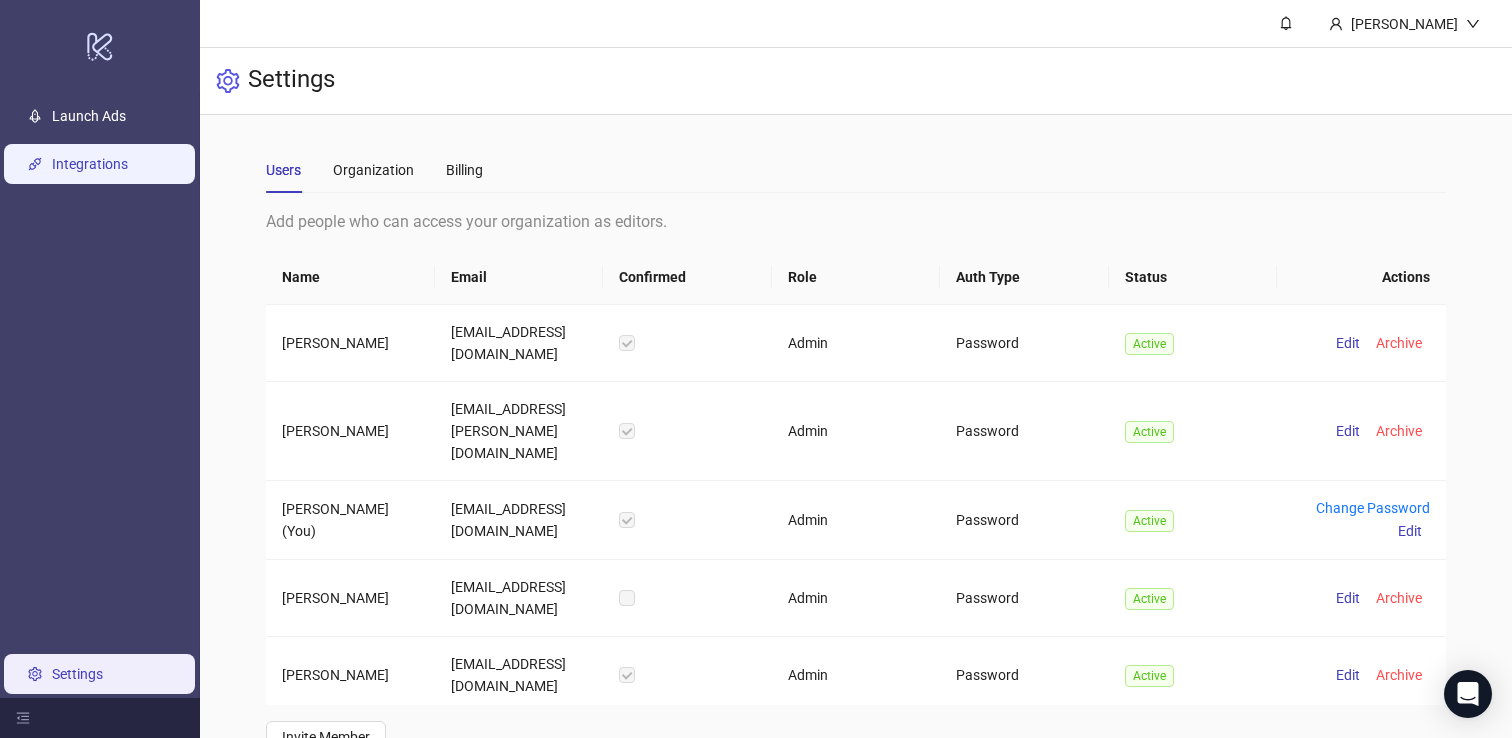 click on "Integrations" at bounding box center (90, 164) 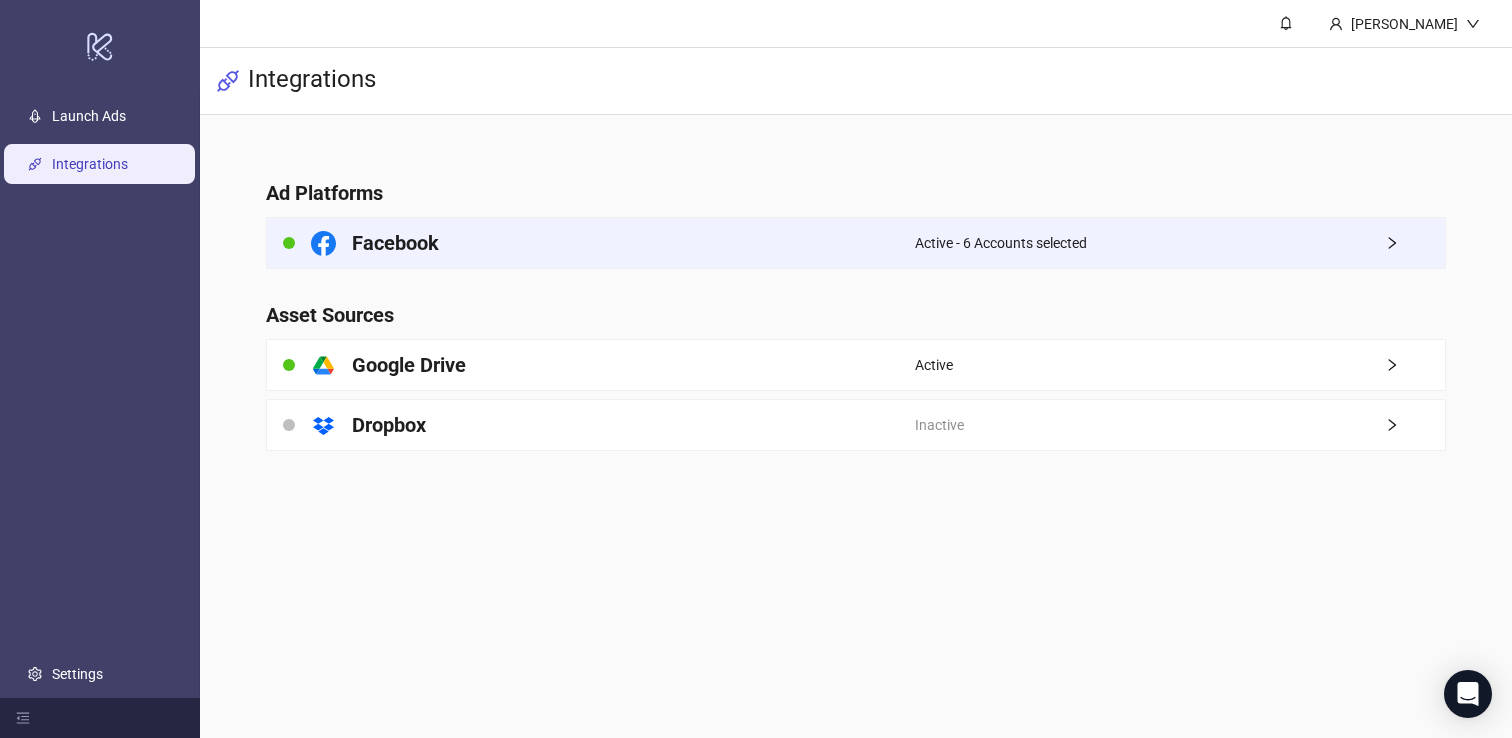 click on "Active - 6 Accounts selected" at bounding box center (1180, 243) 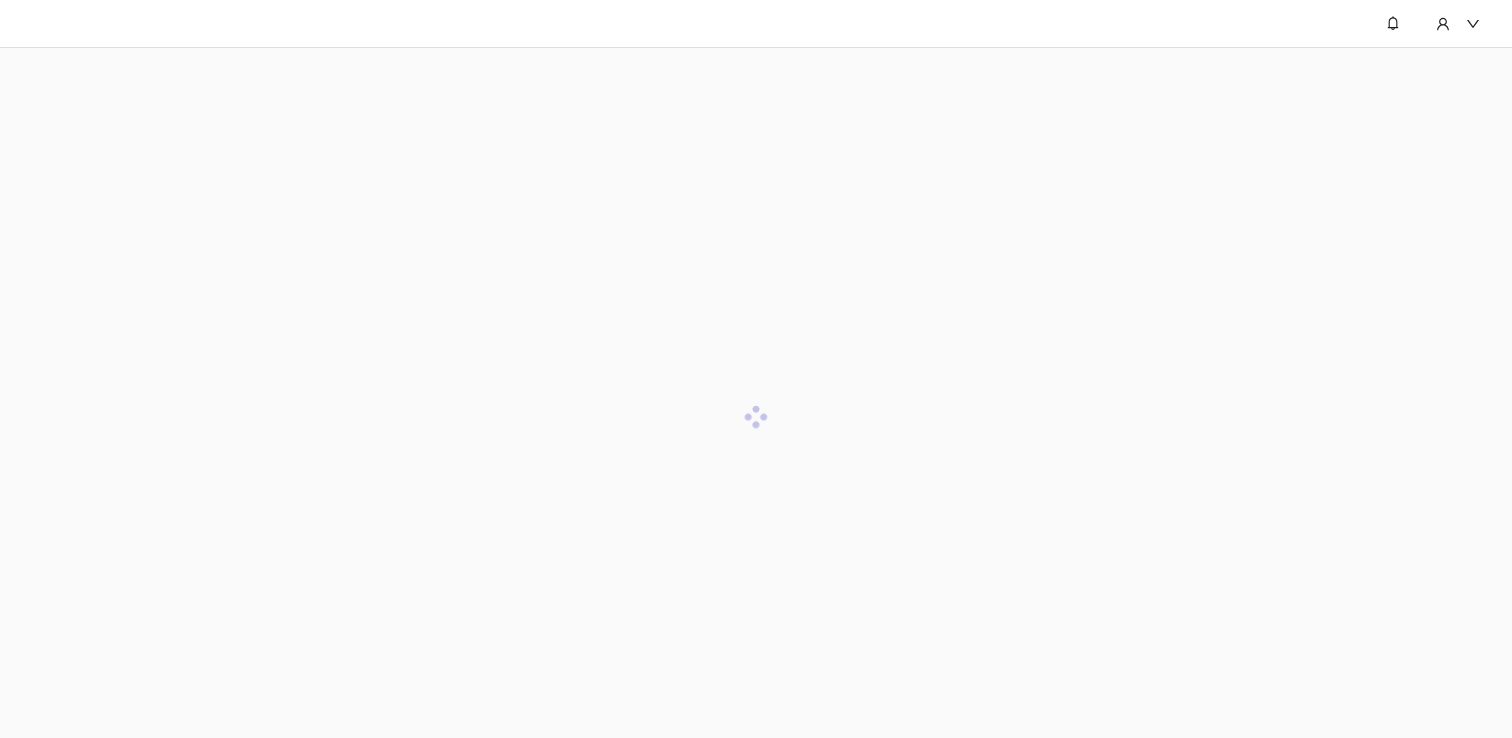 scroll, scrollTop: 0, scrollLeft: 0, axis: both 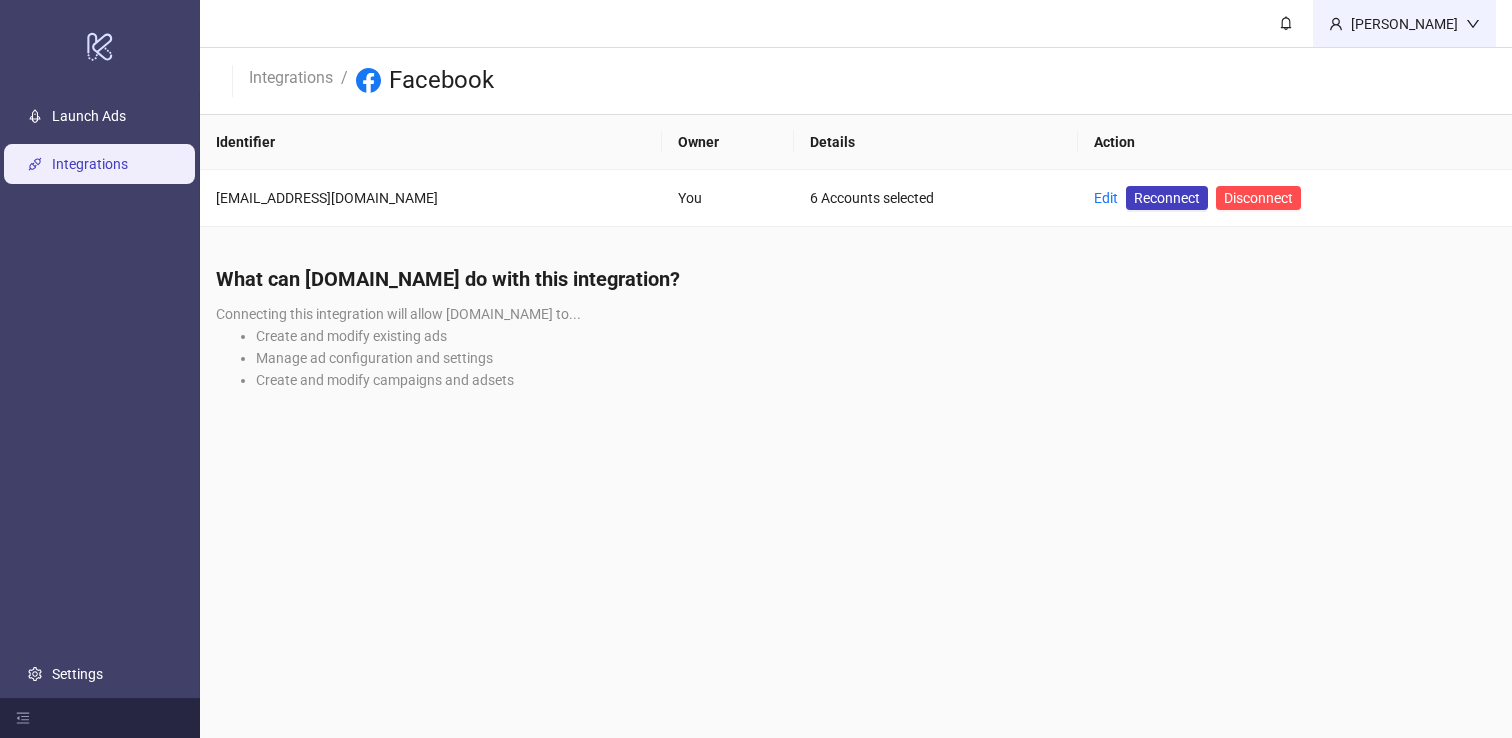 click on "[PERSON_NAME]" at bounding box center [1404, 23] 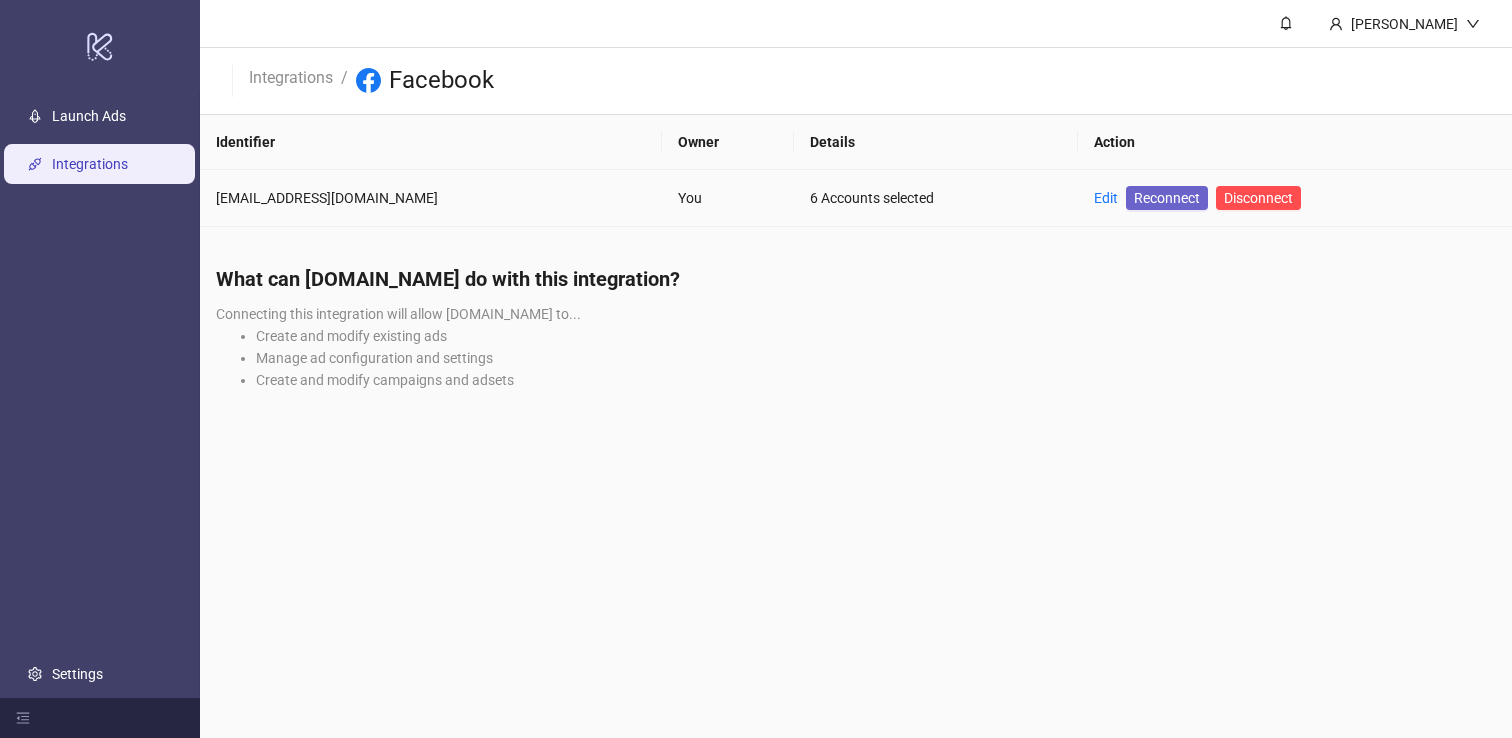 click on "Reconnect" at bounding box center (1167, 198) 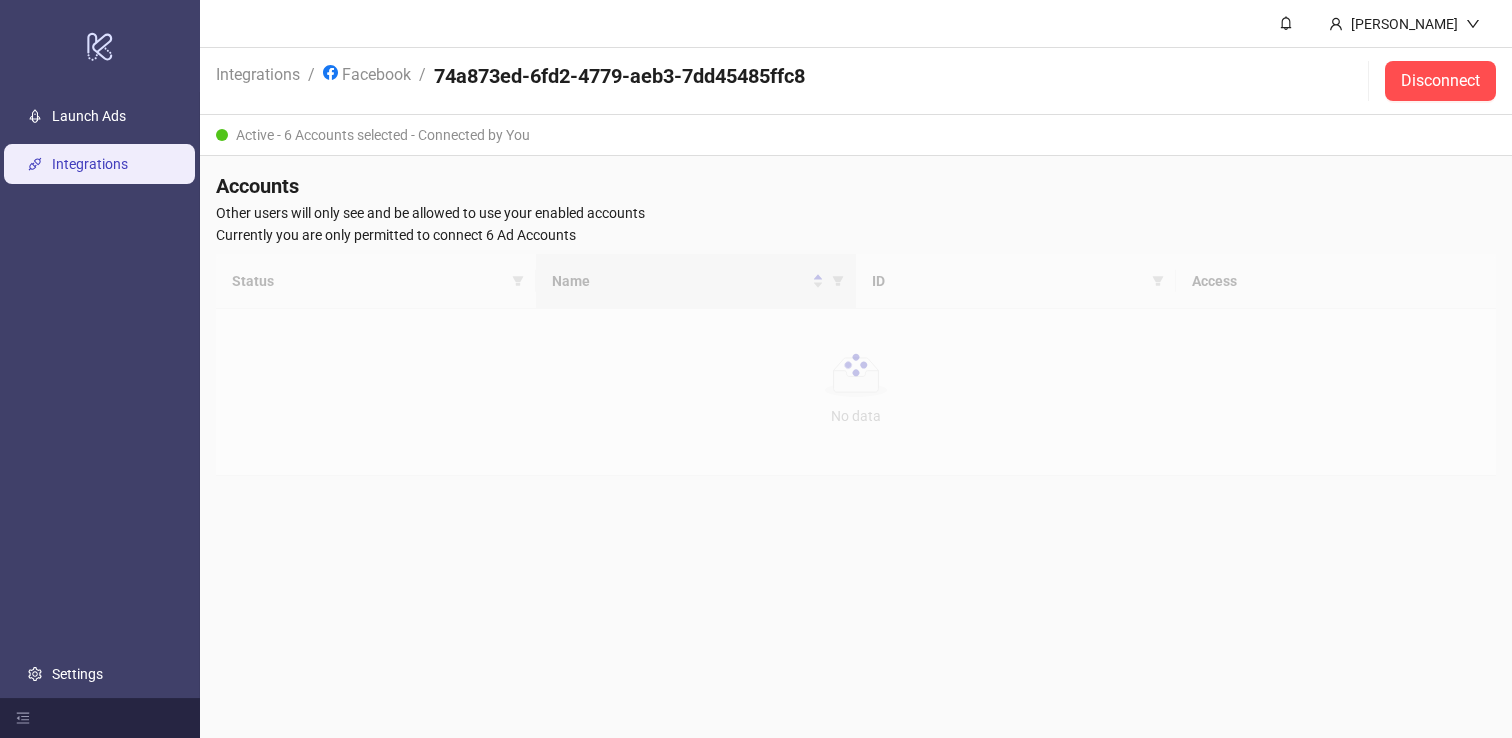scroll, scrollTop: 0, scrollLeft: 0, axis: both 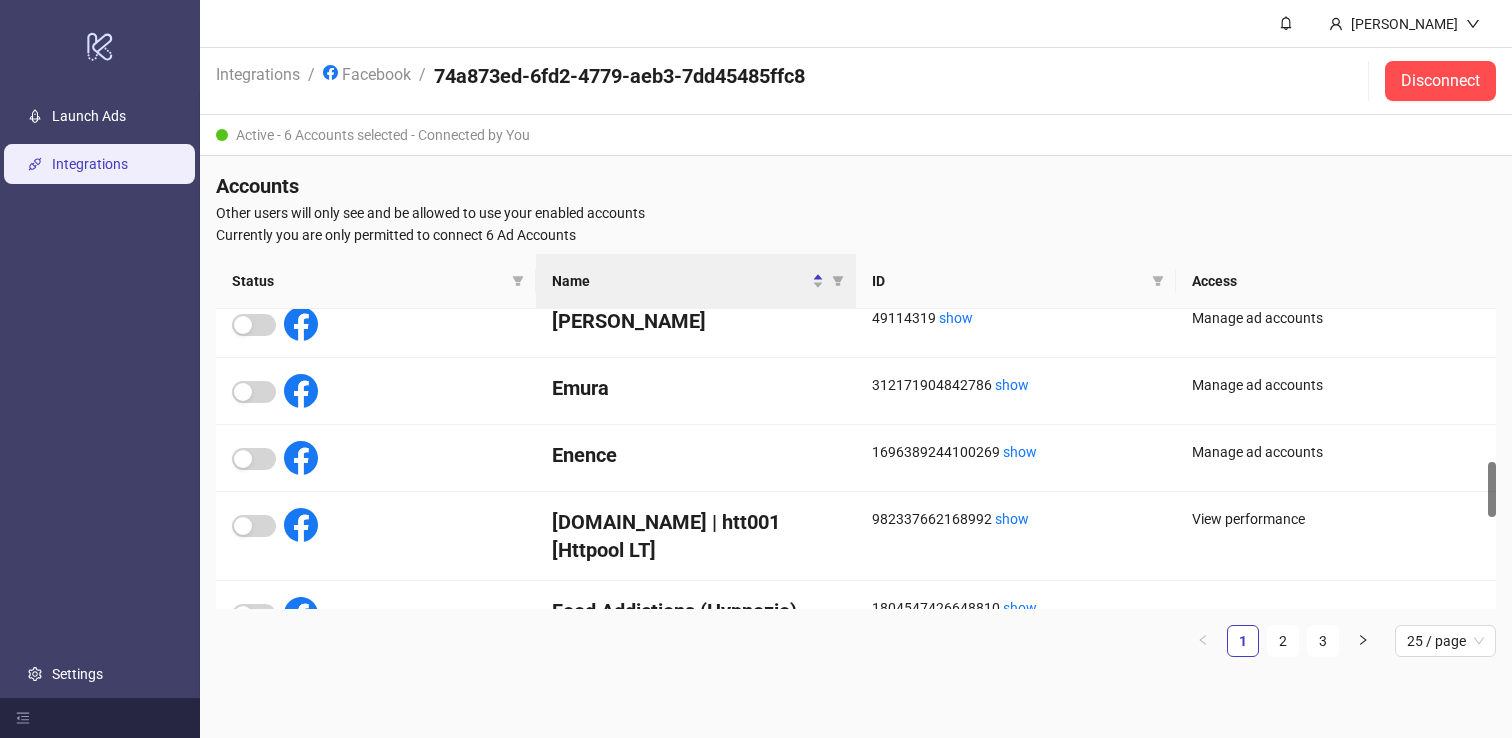 click on "Integrations" at bounding box center [90, 164] 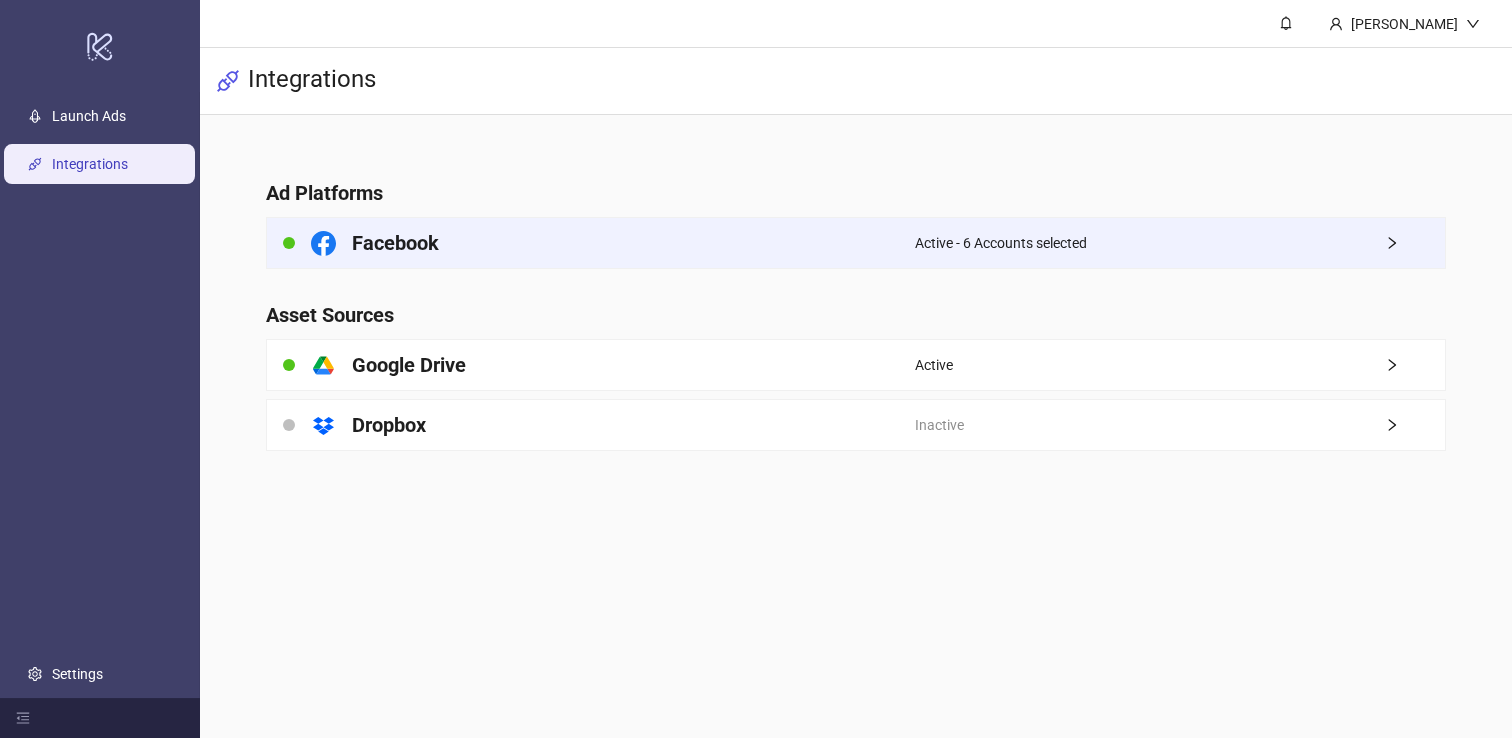 click on "Active - 6 Accounts selected" at bounding box center (1180, 243) 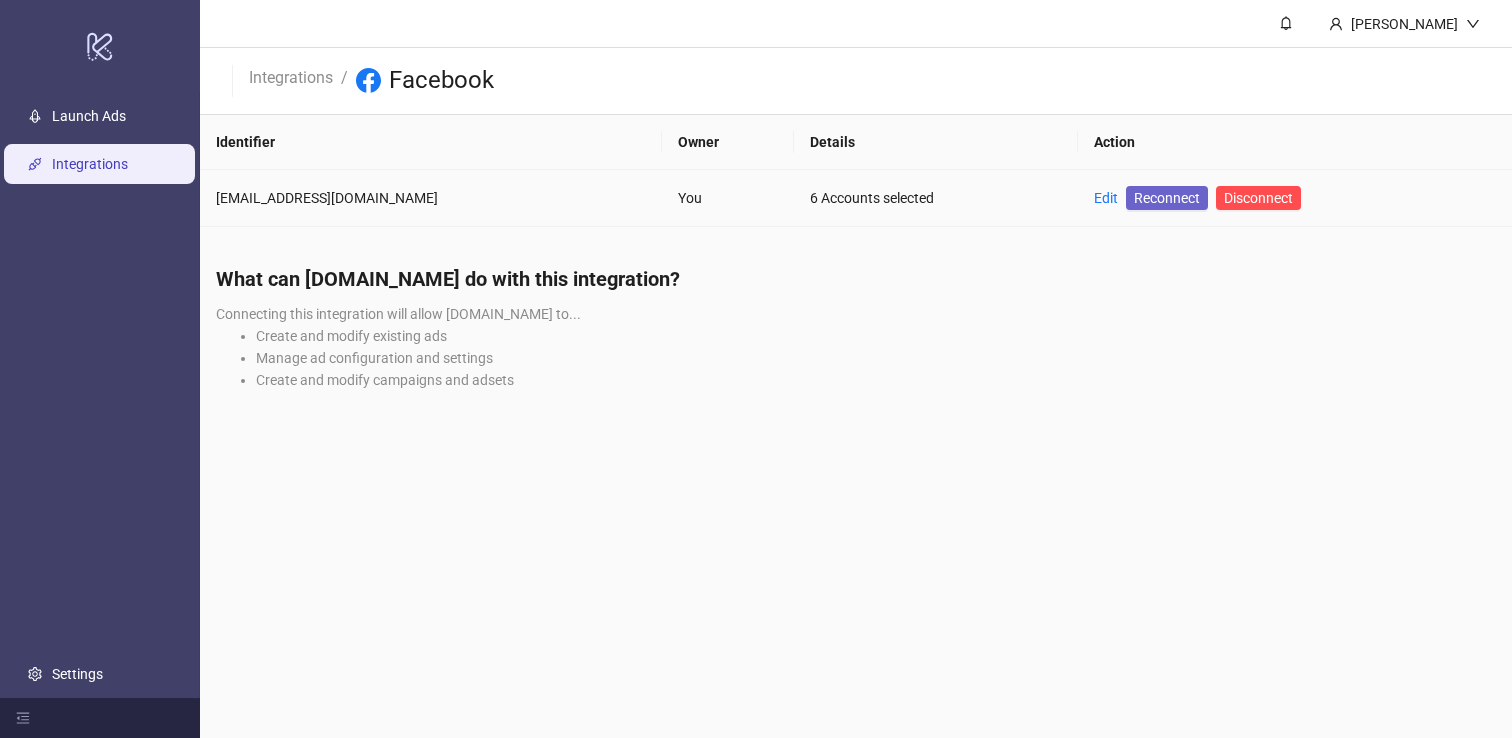 click on "Reconnect" at bounding box center (1167, 198) 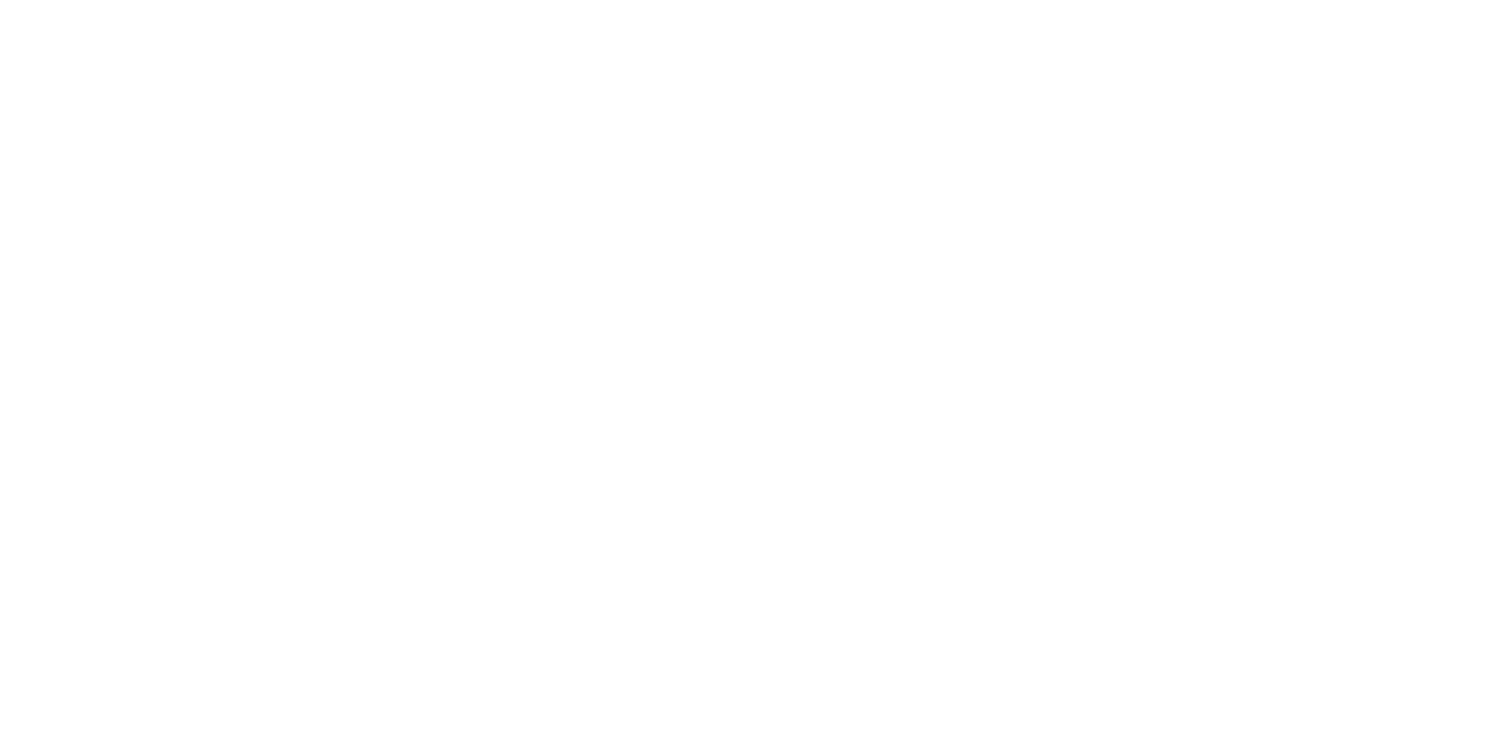 scroll, scrollTop: 0, scrollLeft: 0, axis: both 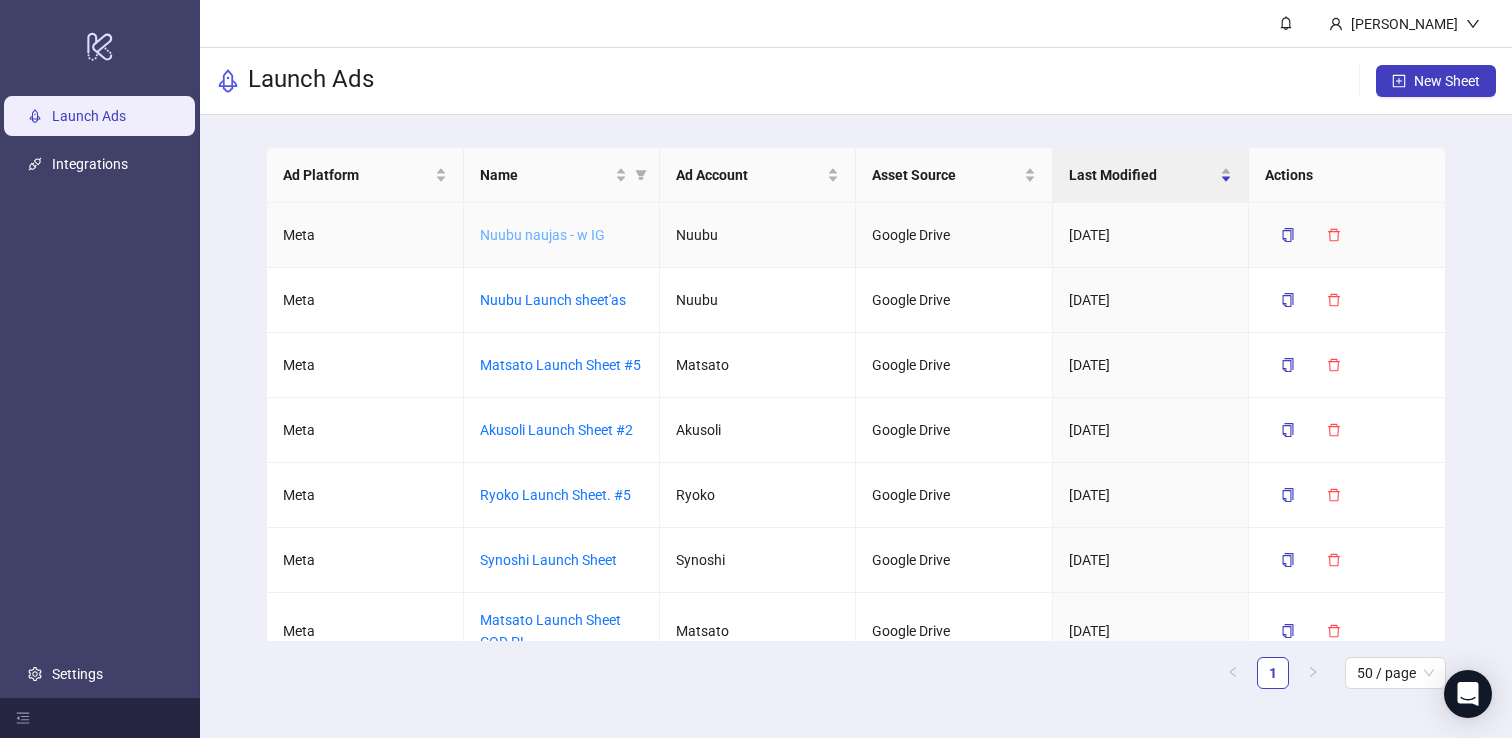 click on "Nuubu naujas - w IG" at bounding box center [542, 235] 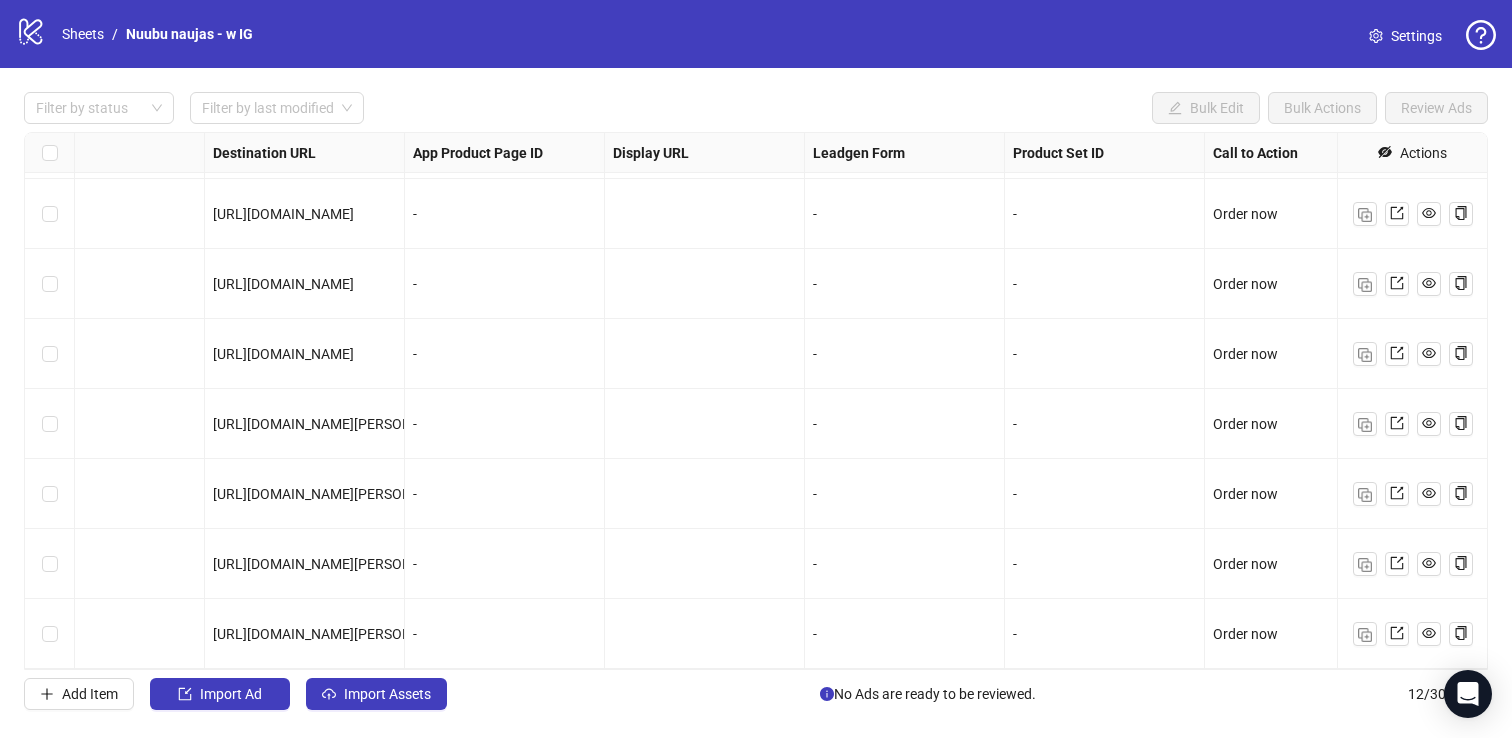 scroll, scrollTop: 344, scrollLeft: 1808, axis: both 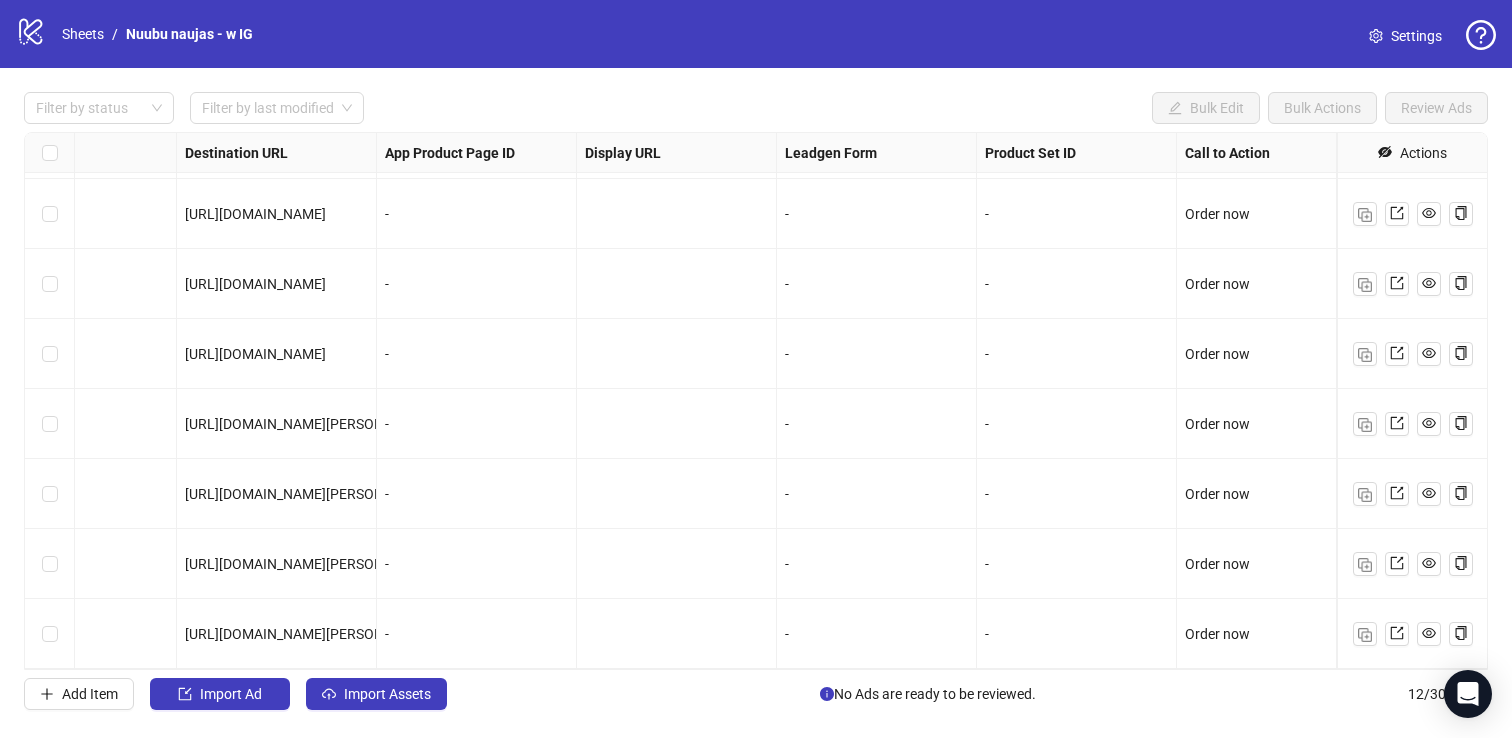 click on "Settings" at bounding box center [1405, 36] 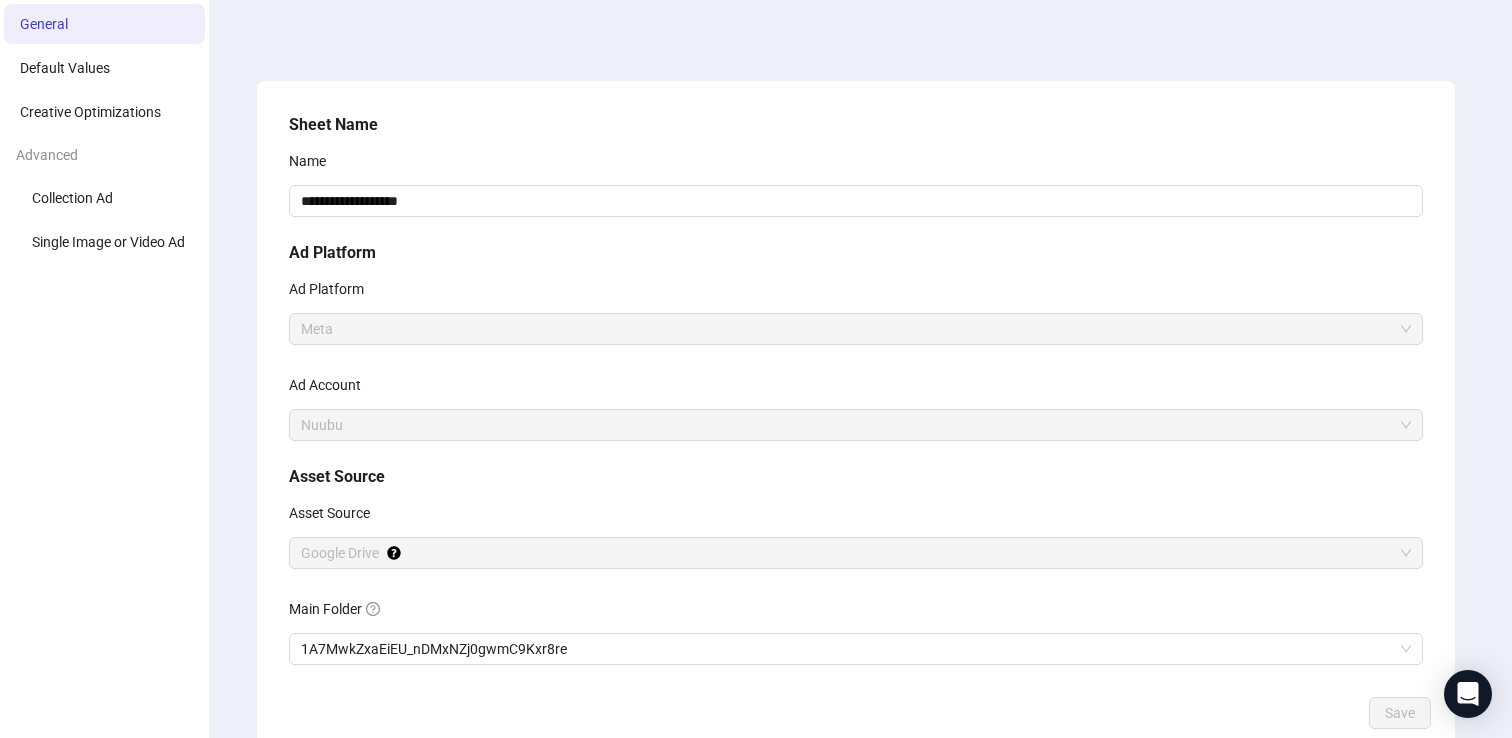 scroll, scrollTop: 0, scrollLeft: 0, axis: both 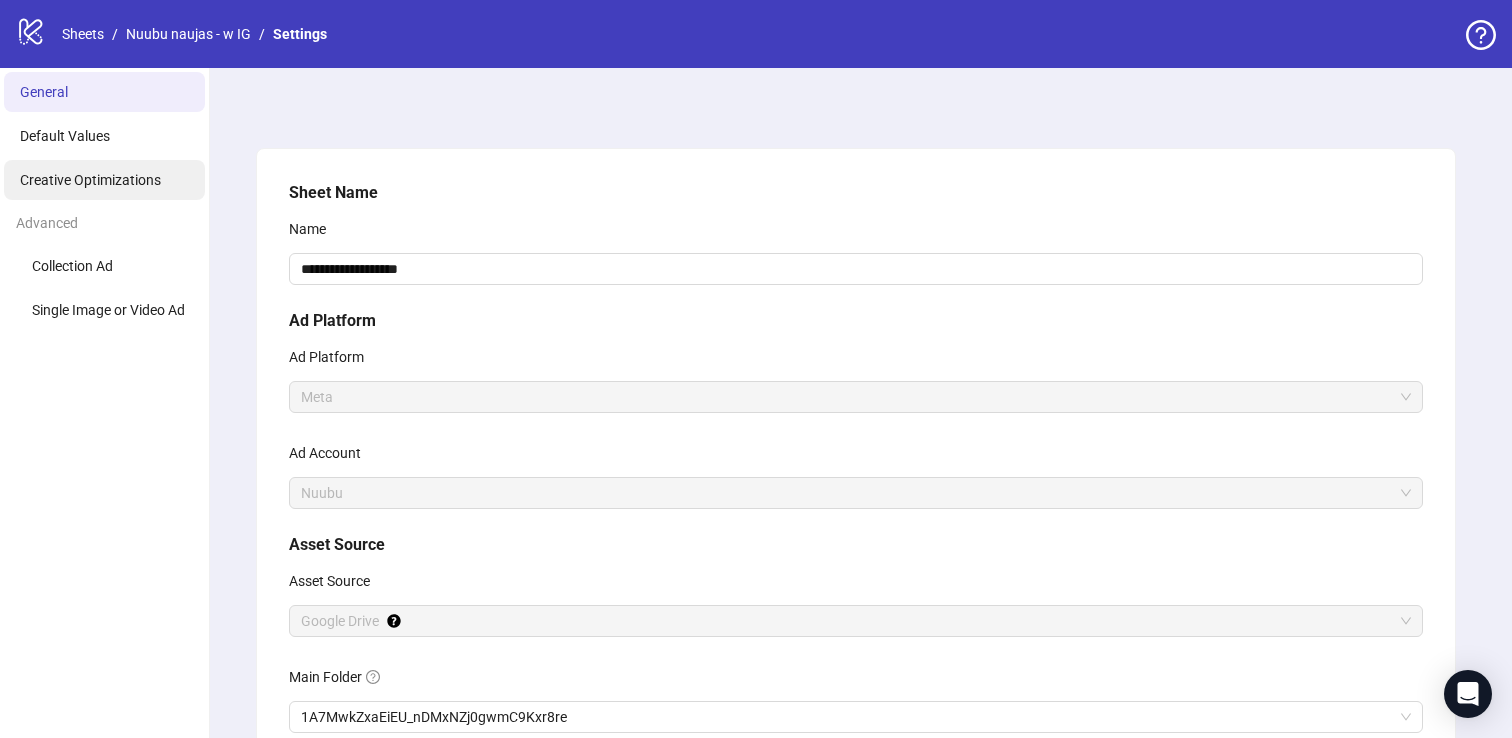 click on "Creative Optimizations" at bounding box center (90, 180) 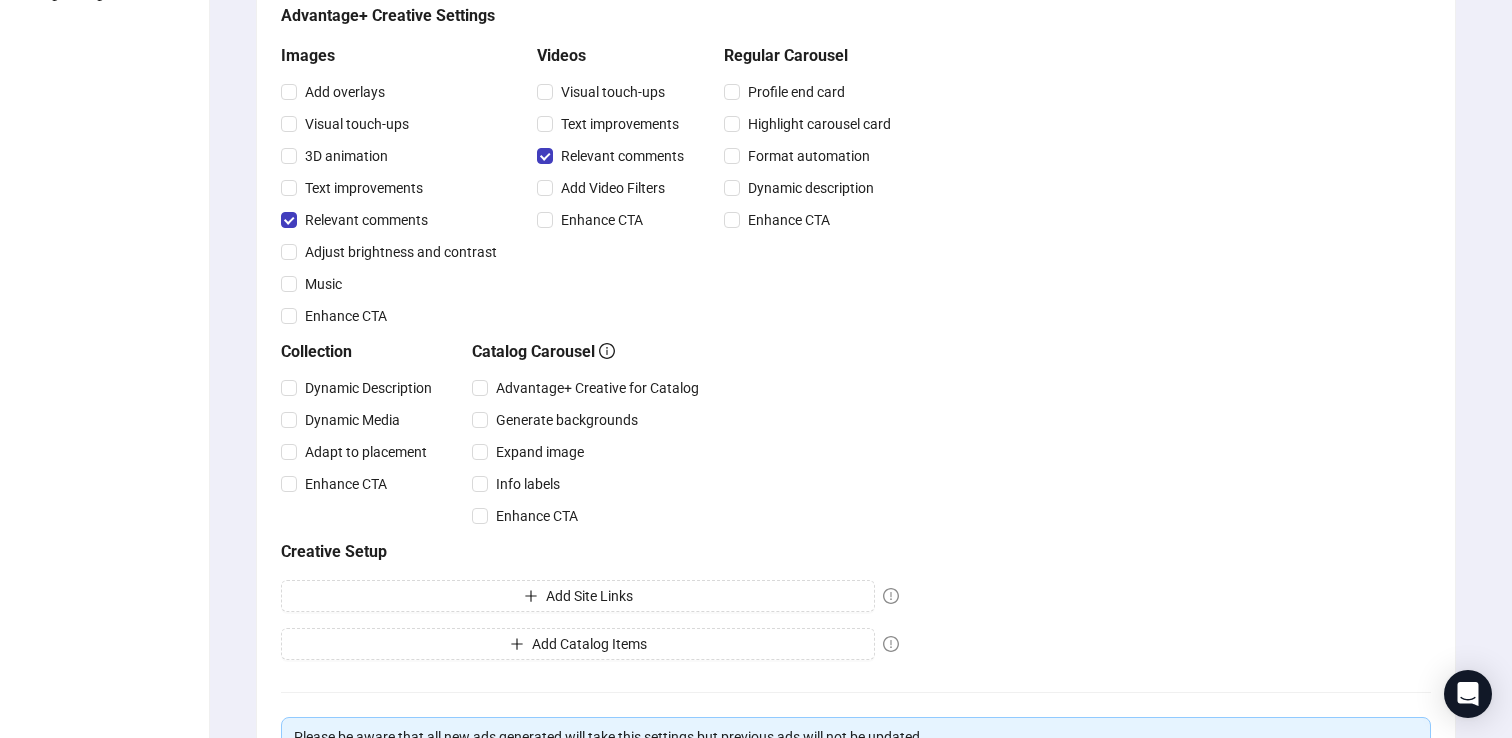 scroll, scrollTop: 0, scrollLeft: 0, axis: both 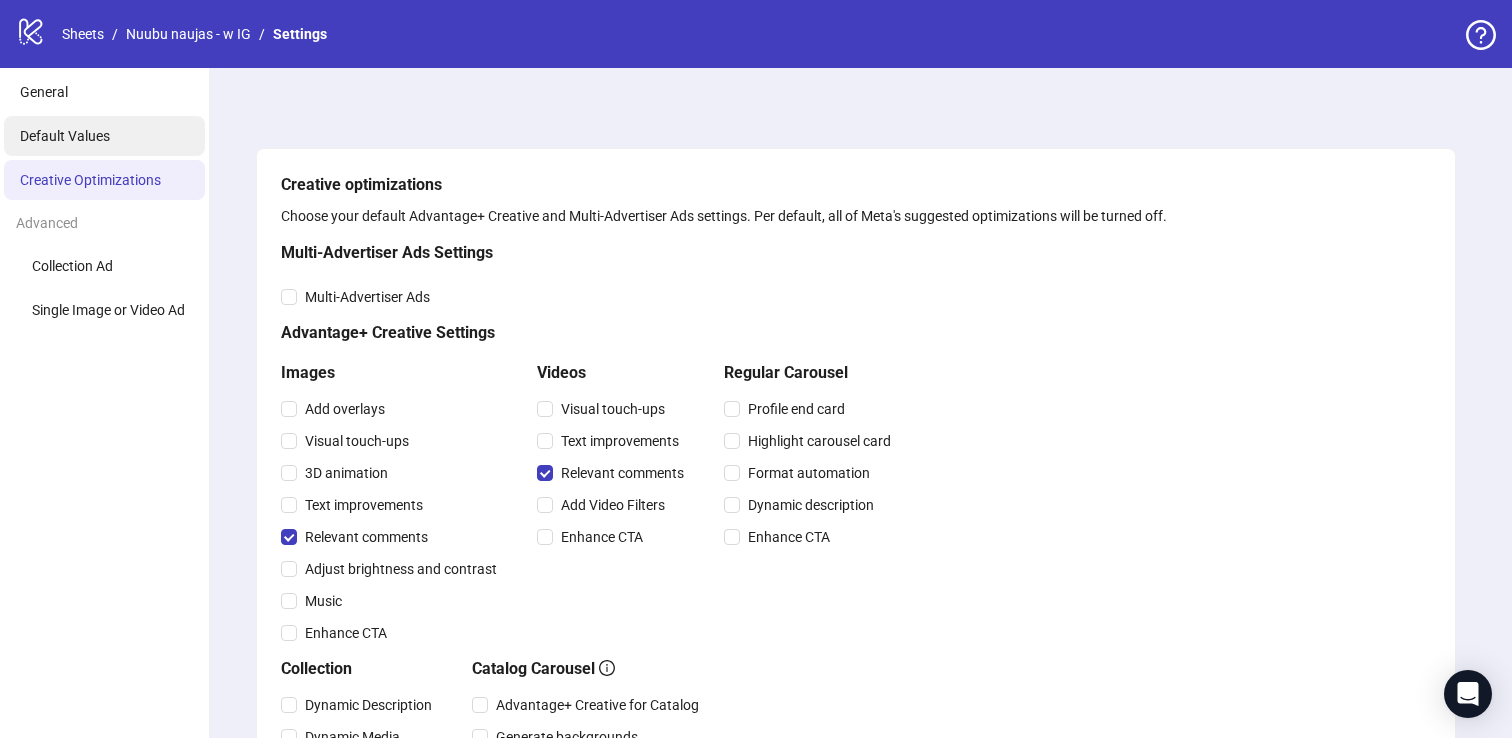 click on "Default Values" at bounding box center (104, 136) 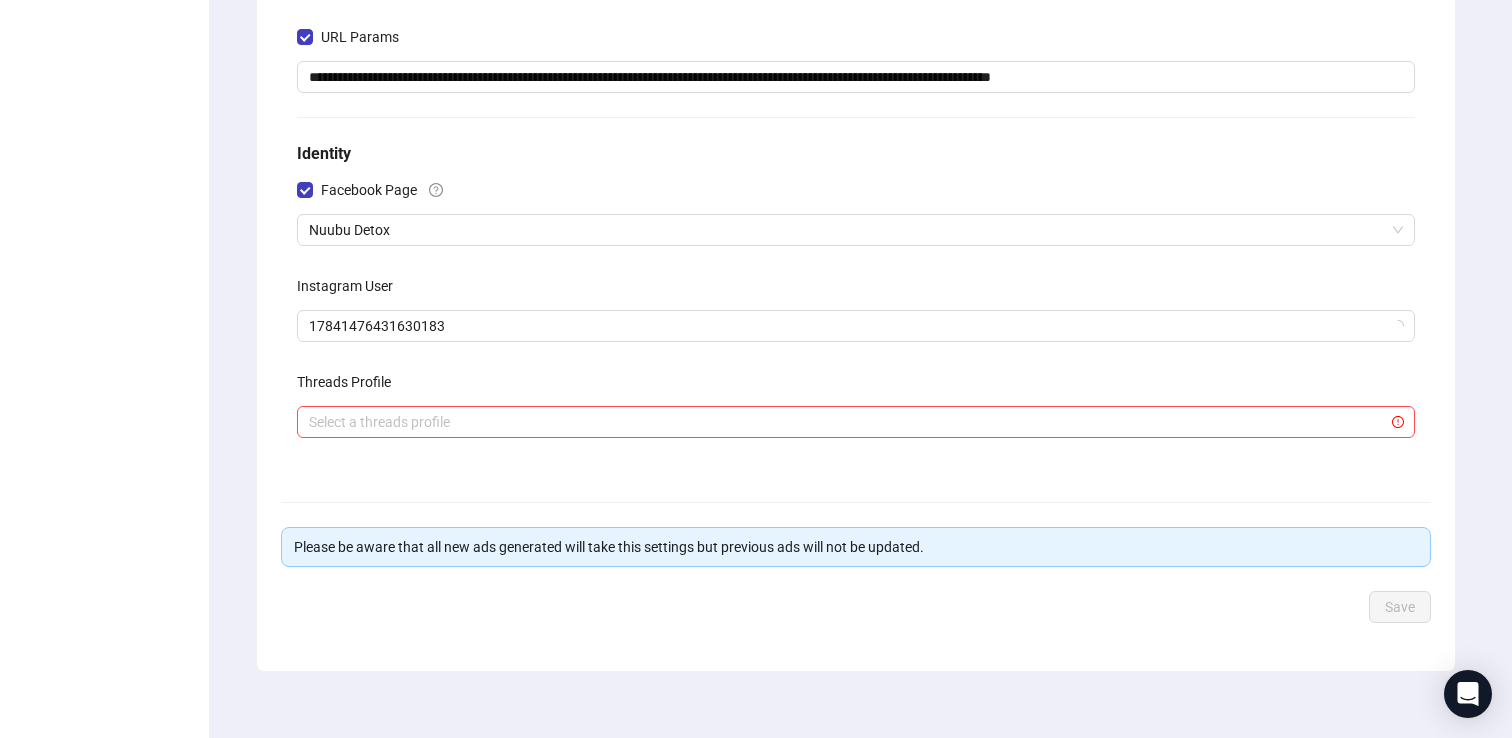 scroll, scrollTop: 526, scrollLeft: 0, axis: vertical 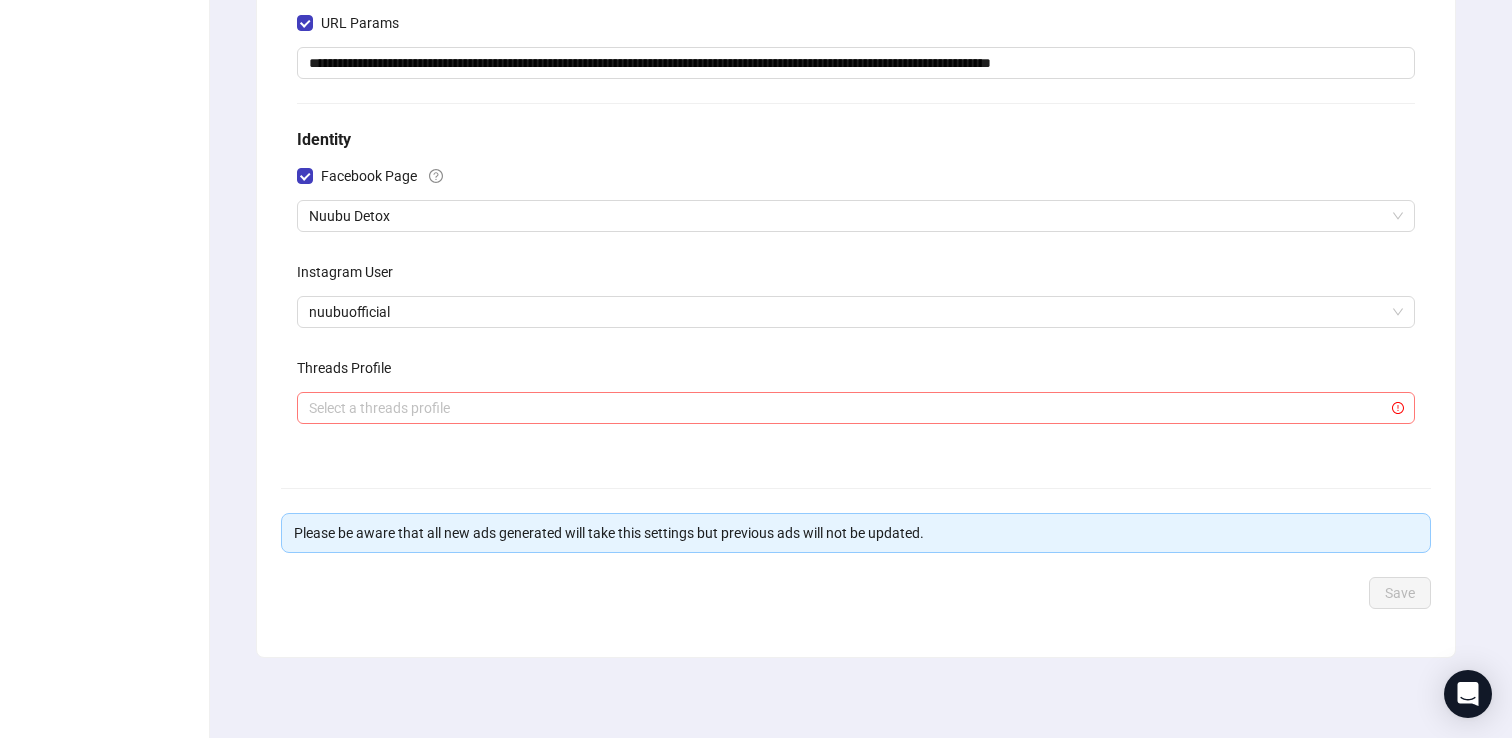 click at bounding box center [847, 408] 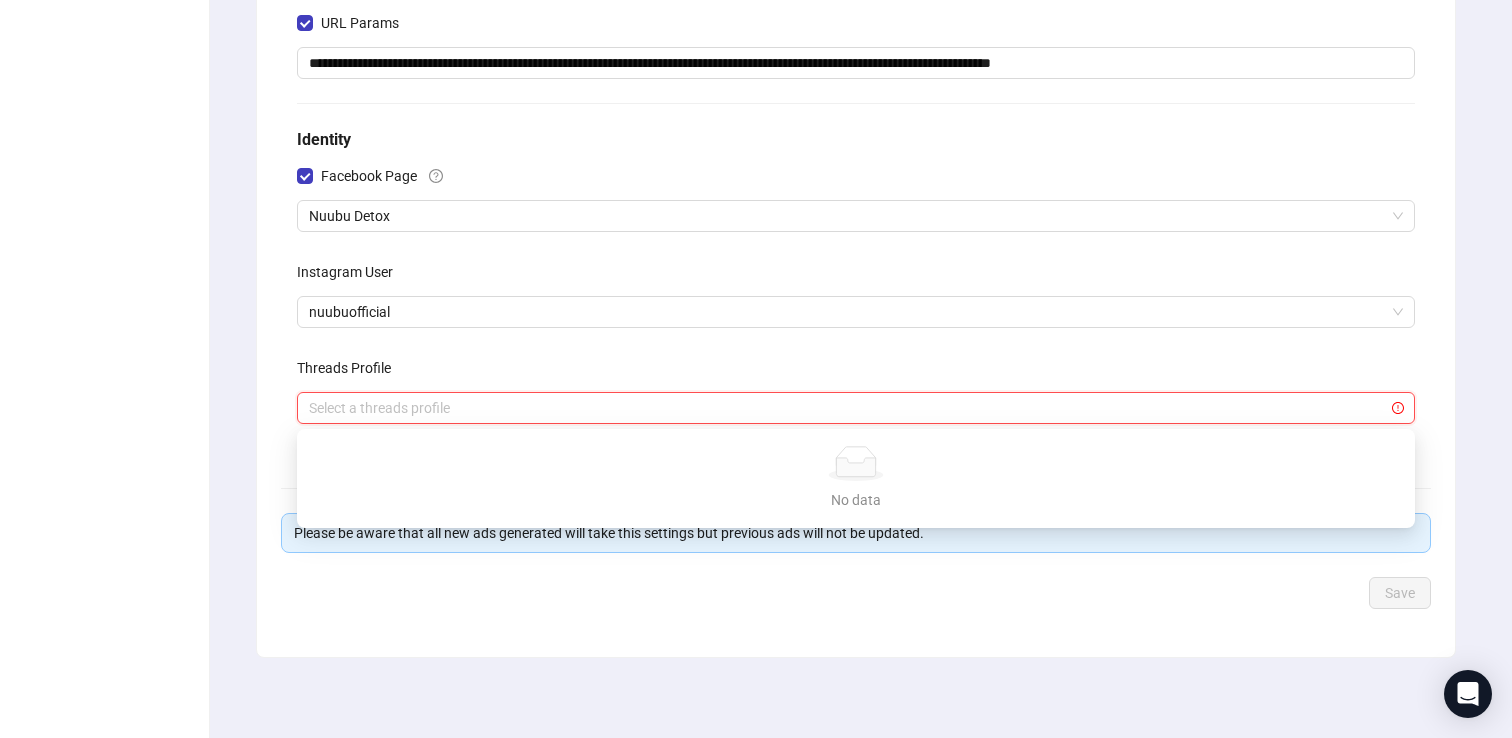 click on "Threads Profile" at bounding box center (856, 372) 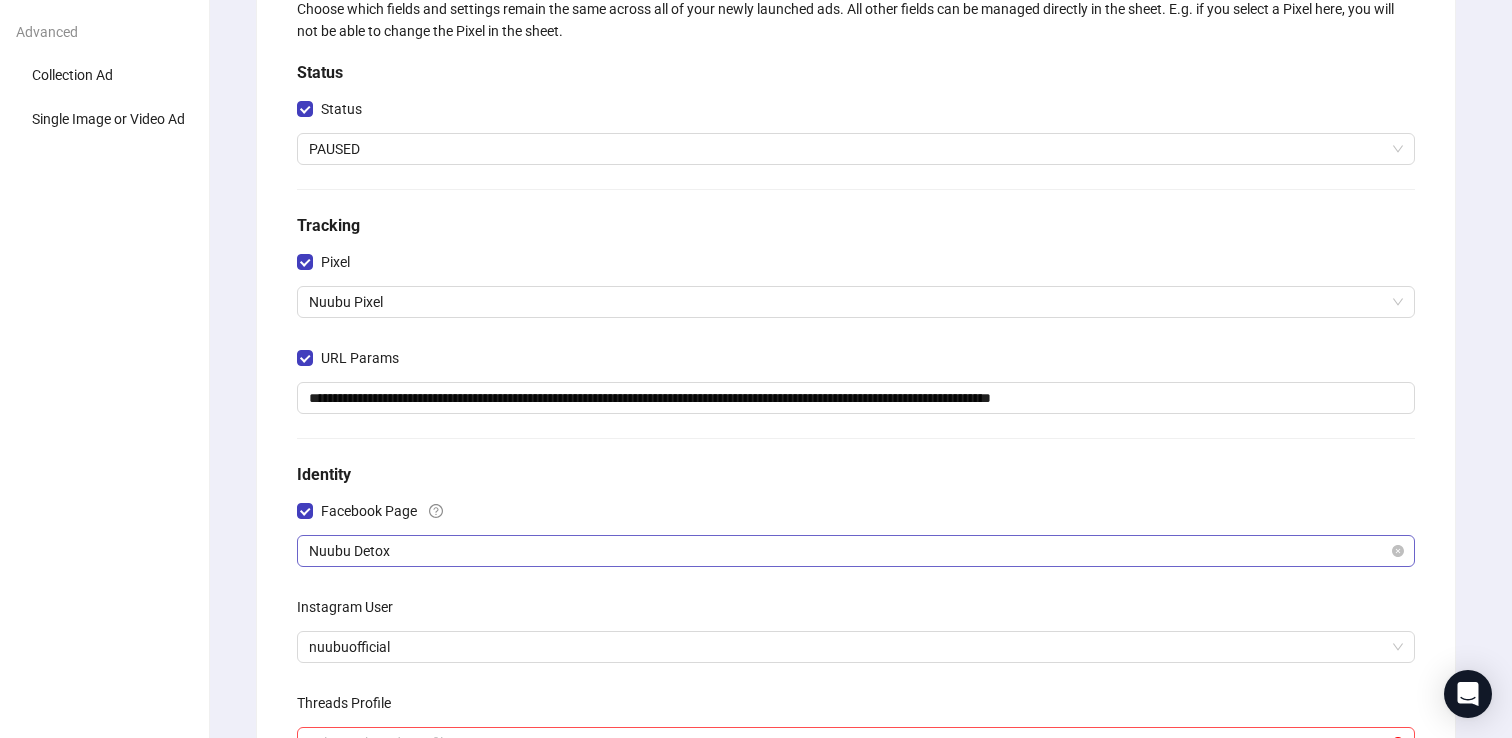 scroll, scrollTop: 0, scrollLeft: 0, axis: both 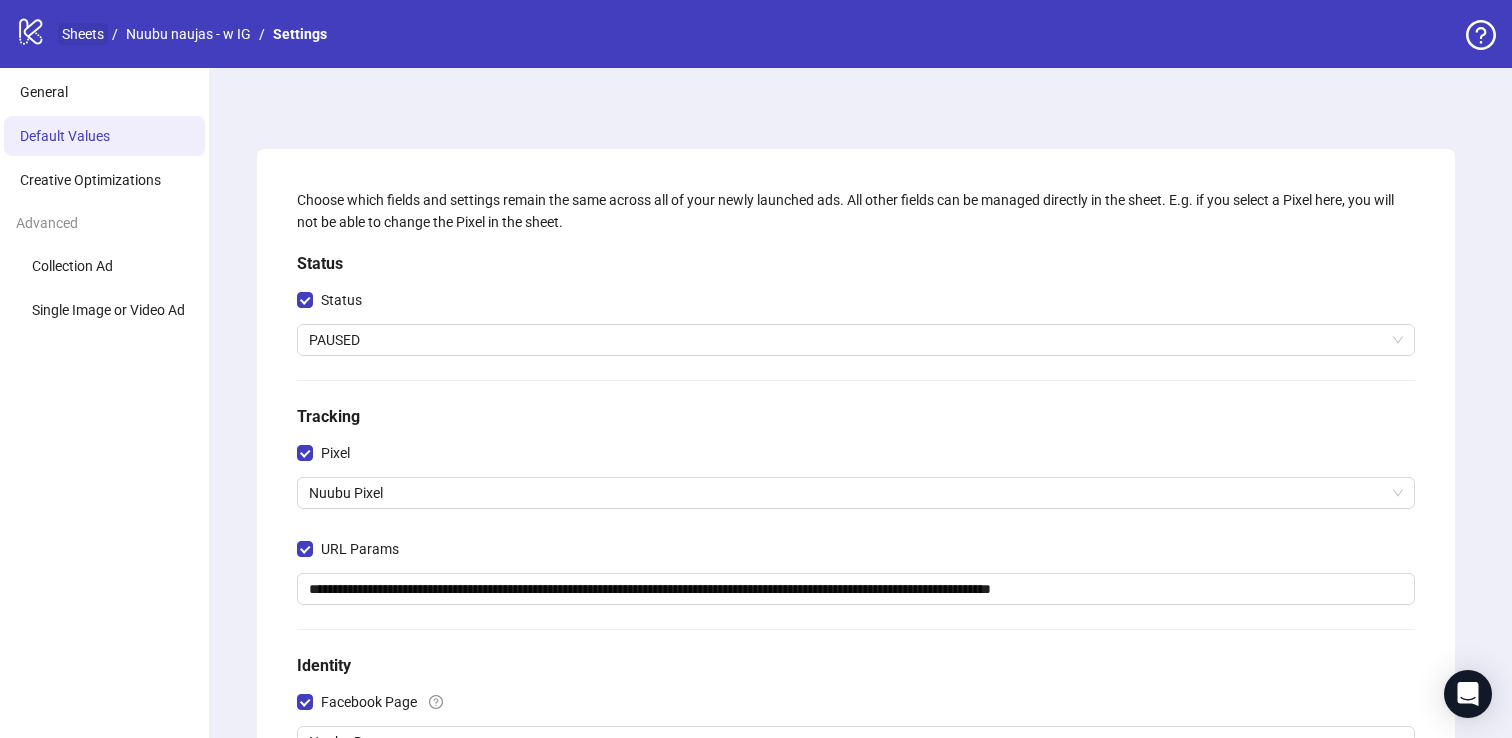 click on "Sheets" at bounding box center (83, 34) 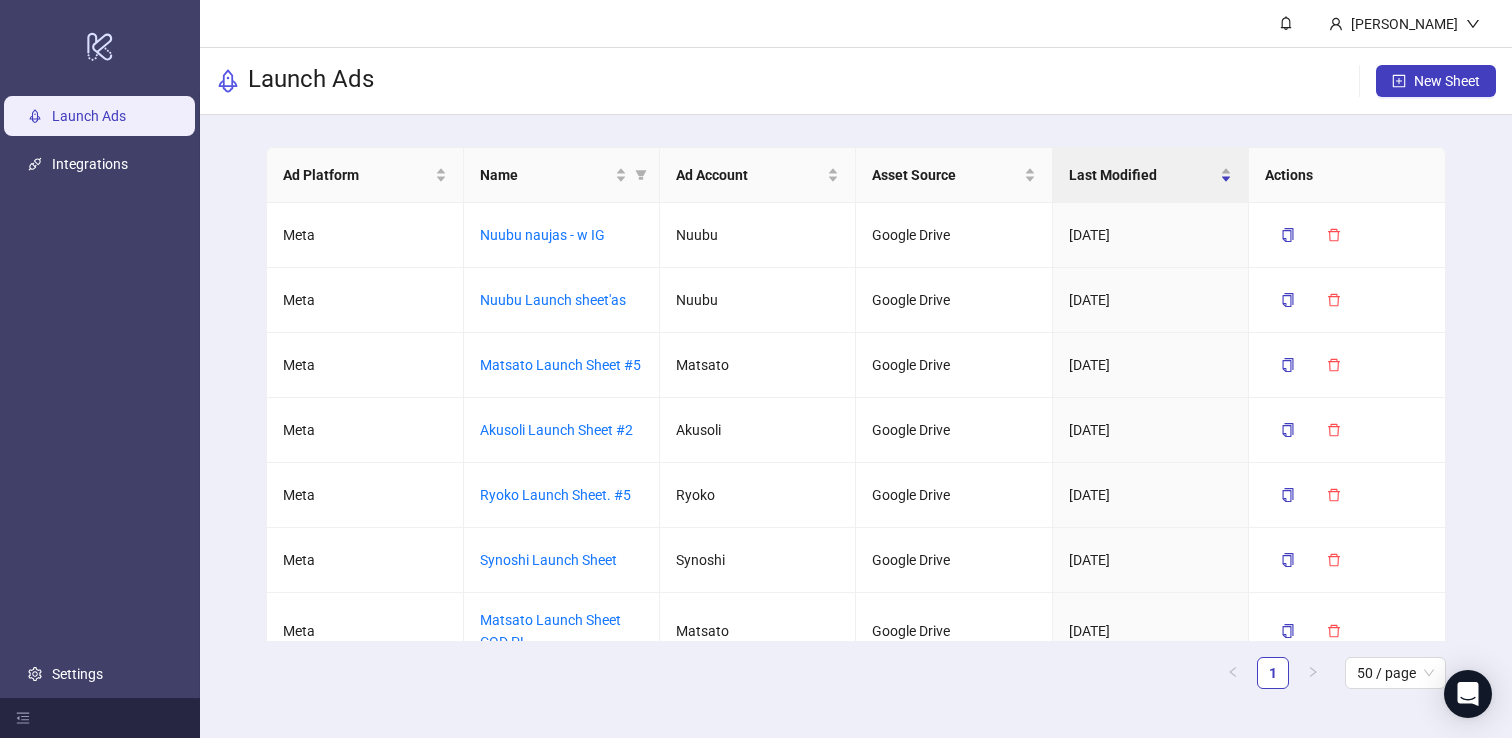 click on "[PERSON_NAME]" at bounding box center [856, 24] 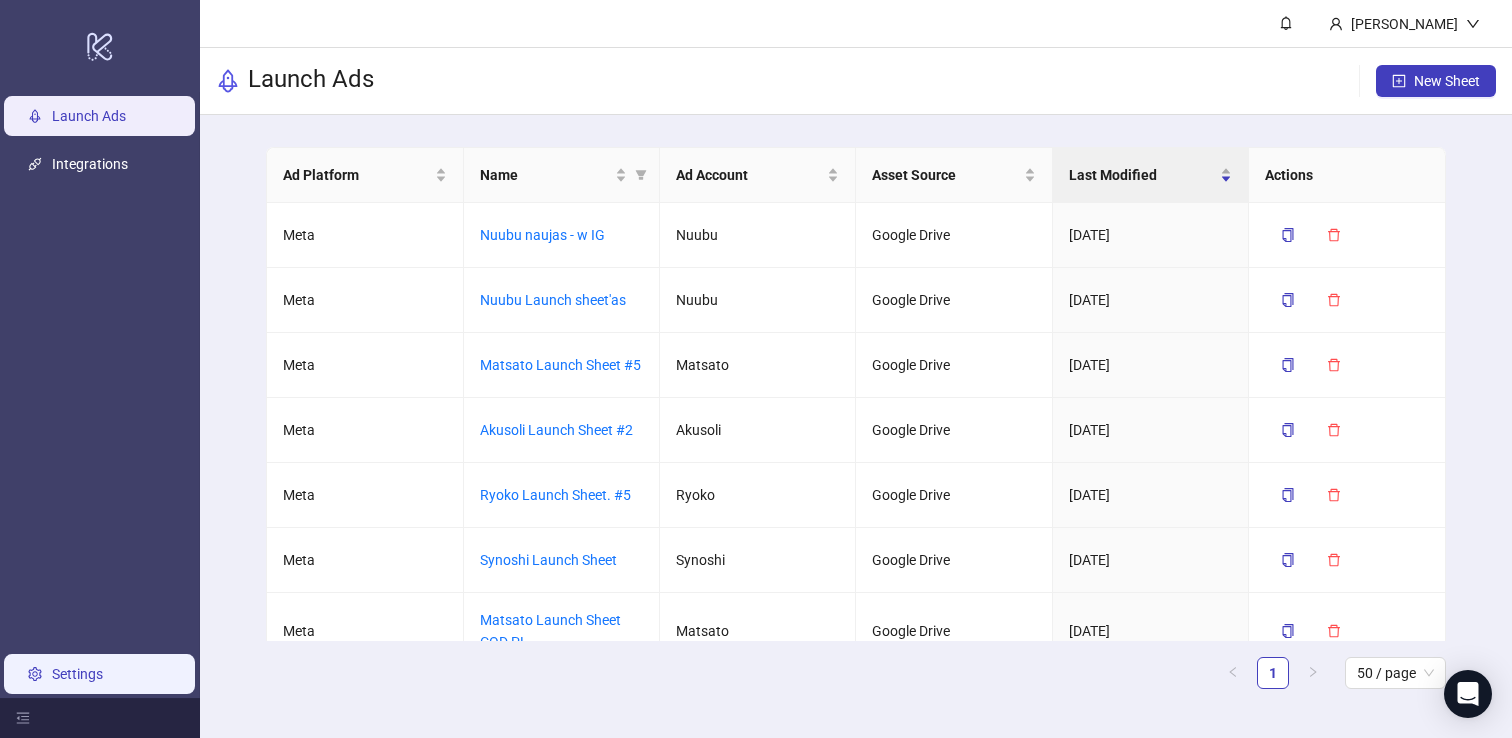 click on "Settings" at bounding box center [77, 674] 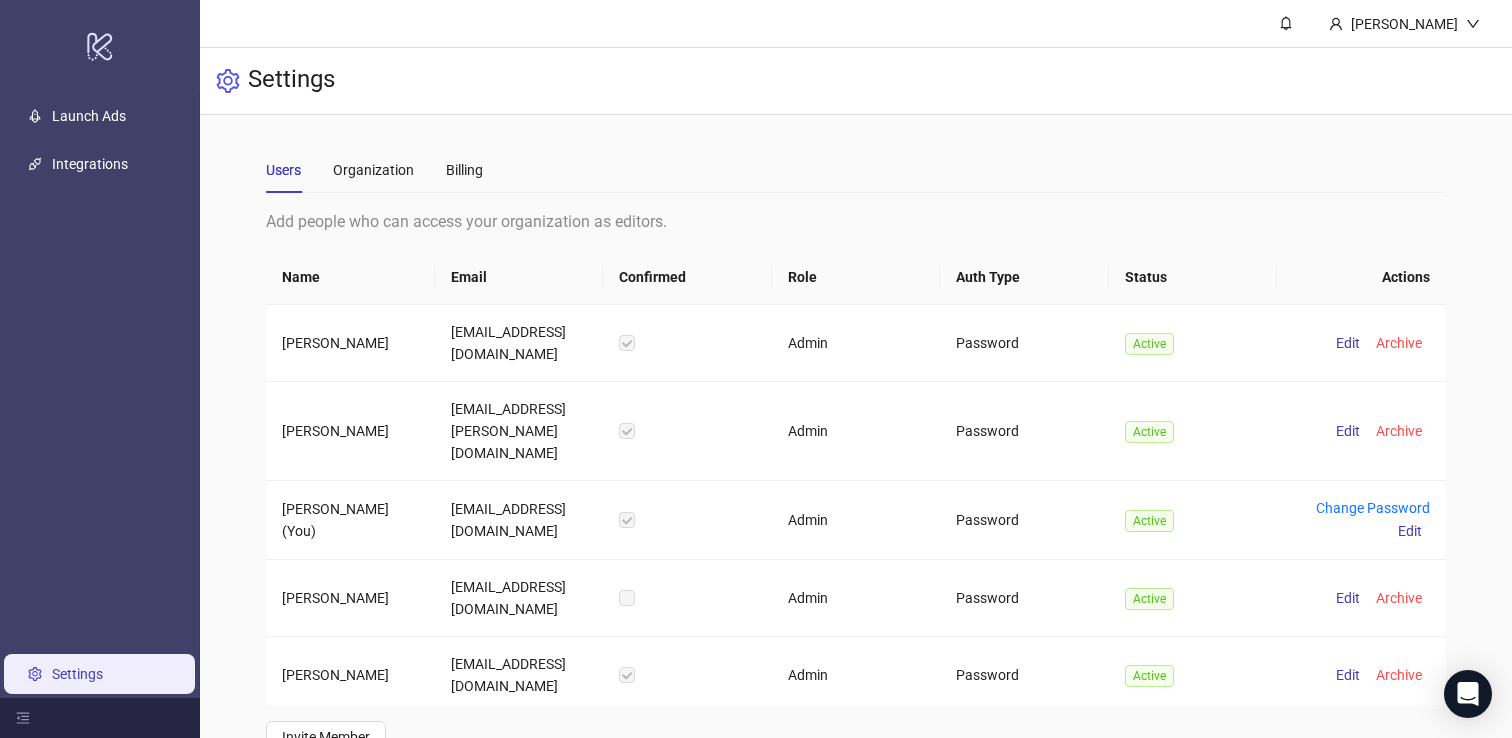 click on "Users Organization Billing" at bounding box center [855, 170] 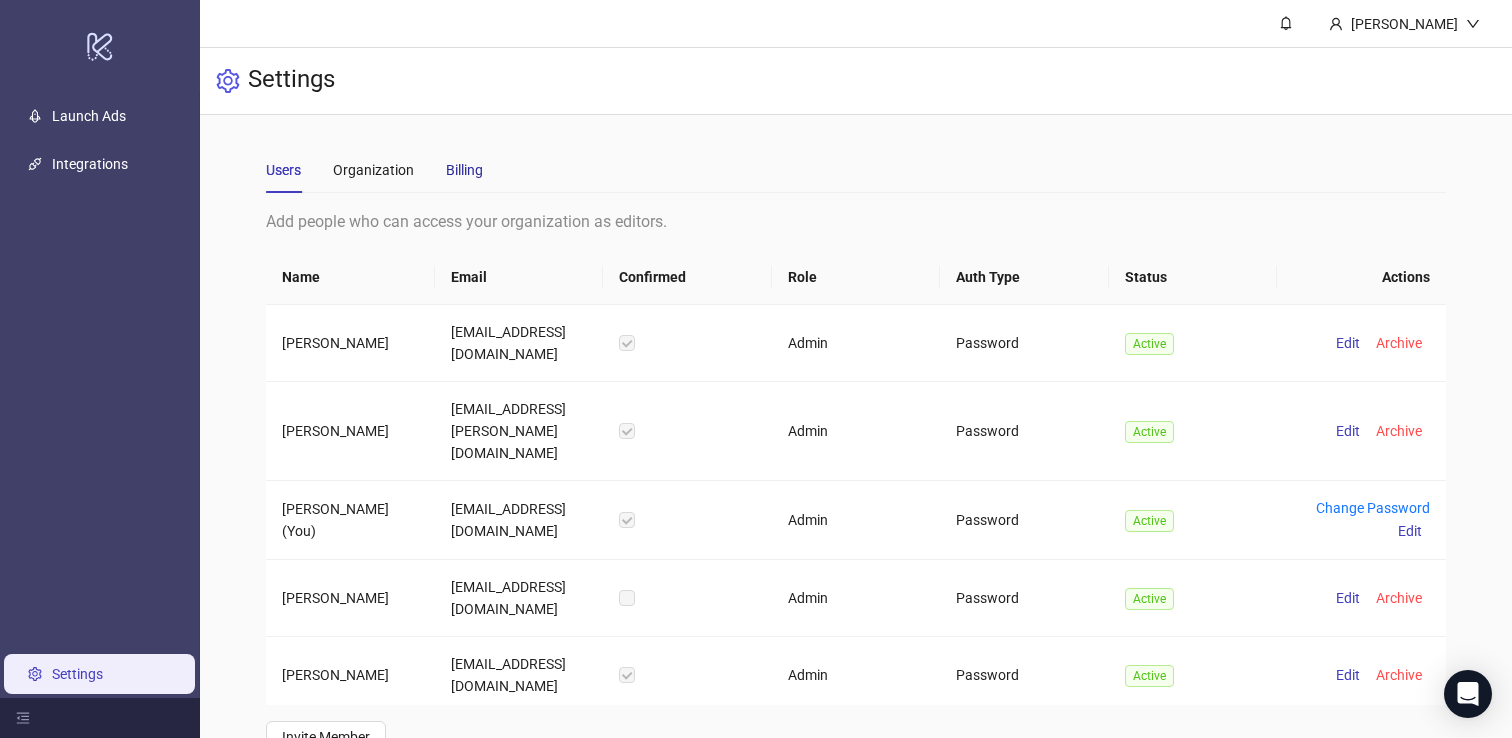 click on "Billing" at bounding box center [464, 170] 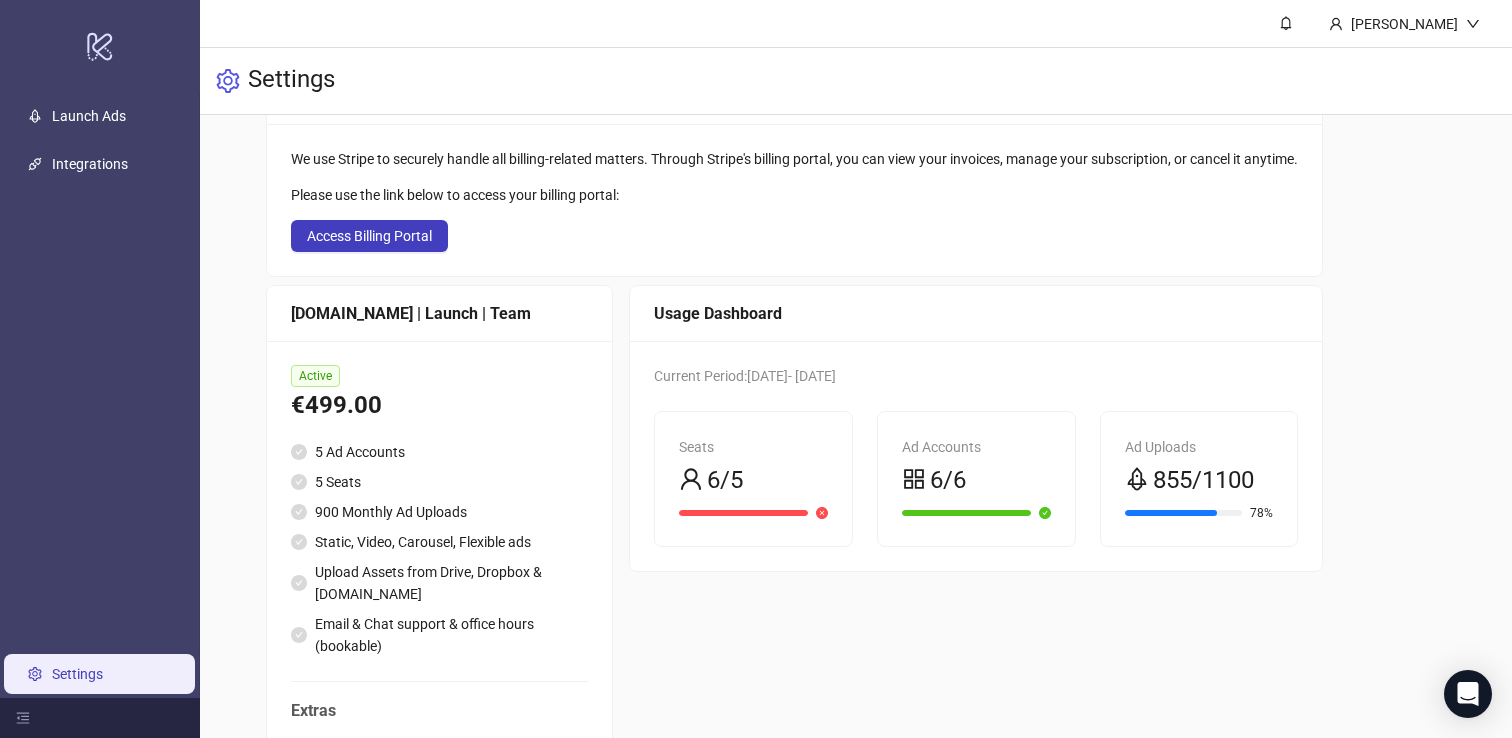 scroll, scrollTop: 142, scrollLeft: 0, axis: vertical 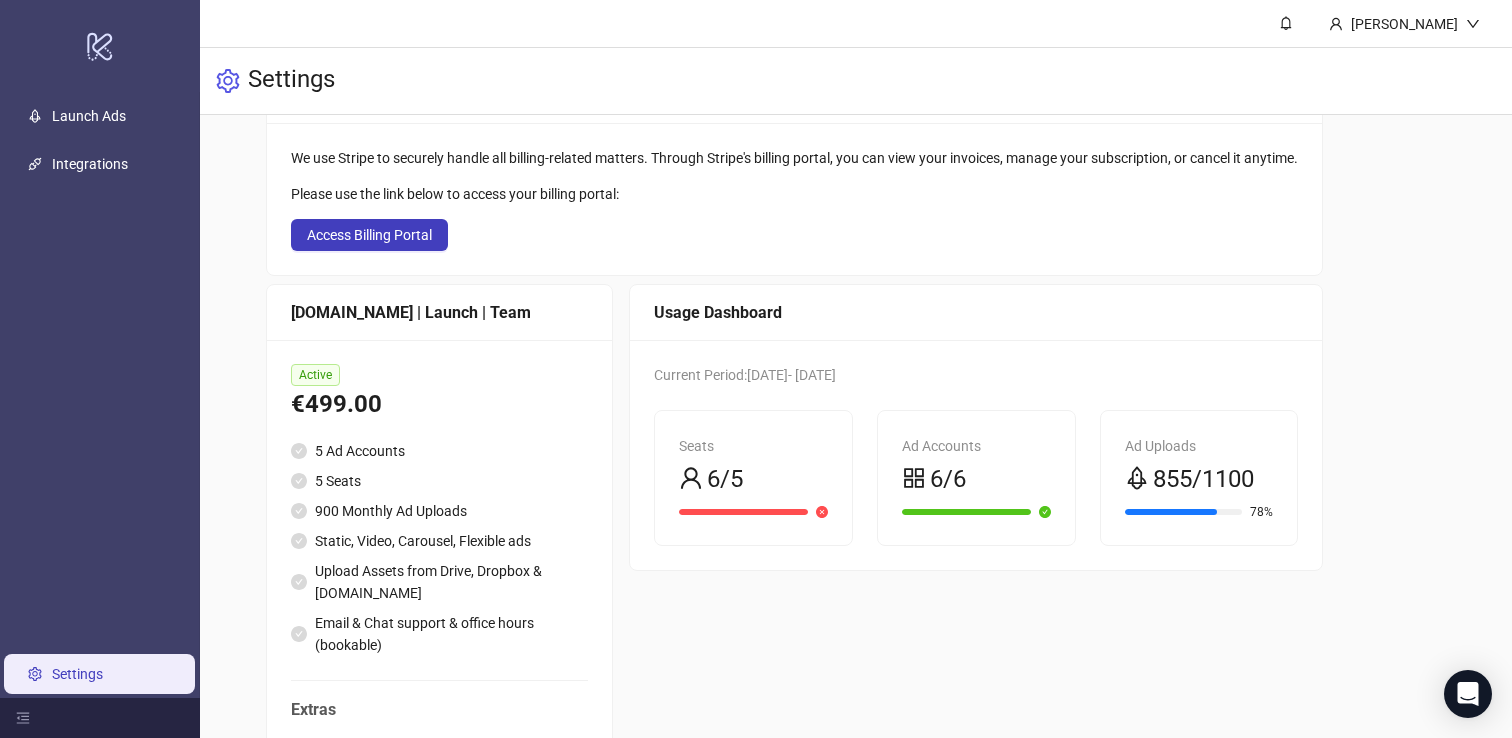 click on "We use Stripe to securely handle all billing-related matters. Through Stripe's billing portal, you can view your invoices, manage your subscription, or cancel it anytime. Please use the link below to access your billing portal: Access Billing Portal" at bounding box center (794, 199) 